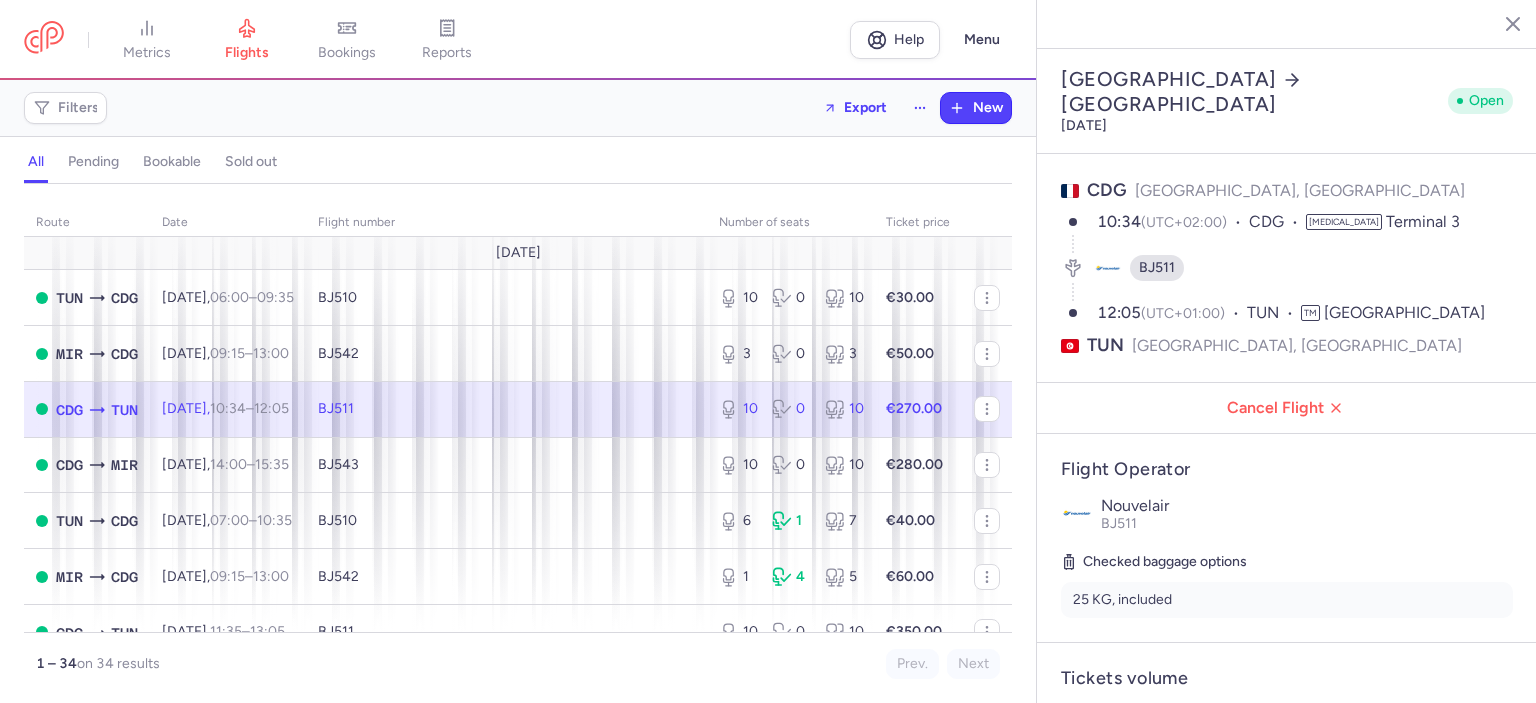 select on "hours" 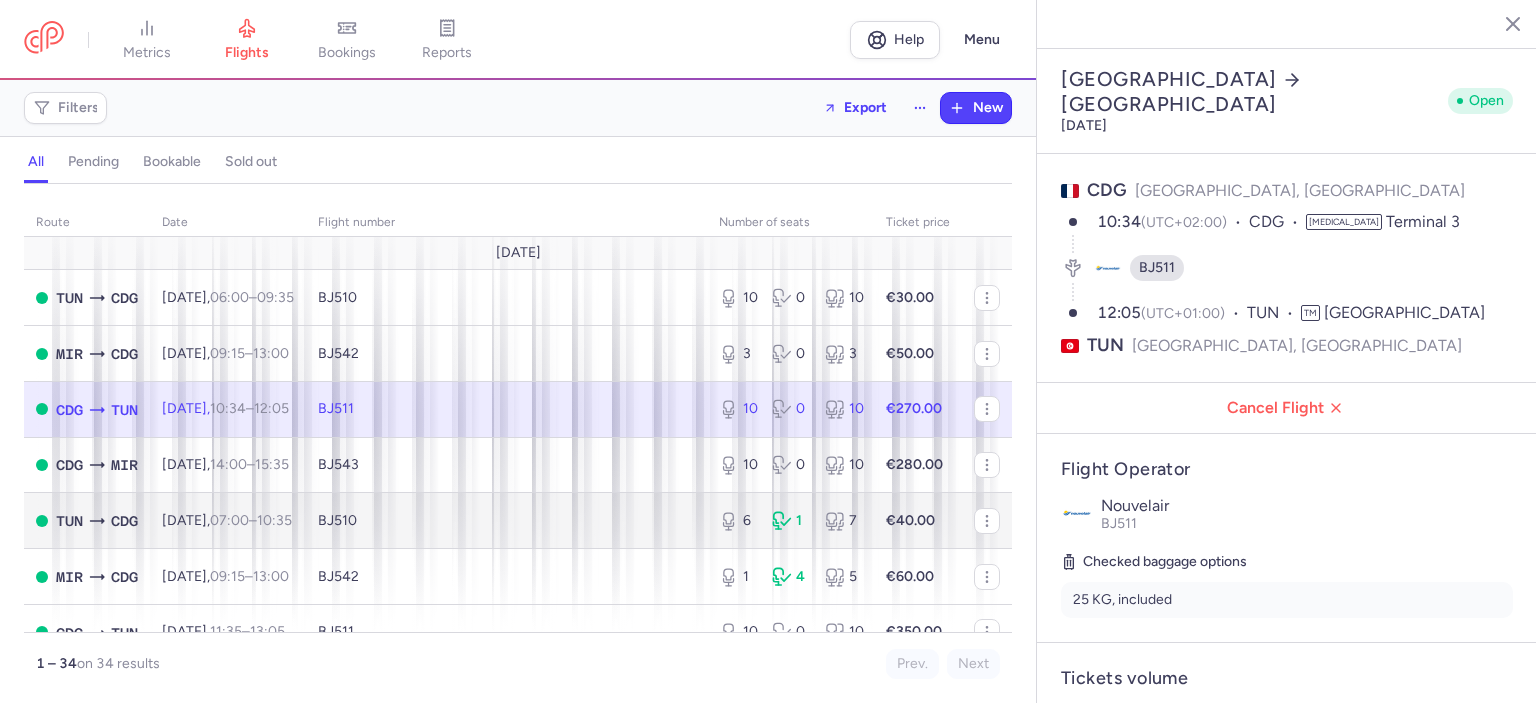 scroll, scrollTop: 0, scrollLeft: 0, axis: both 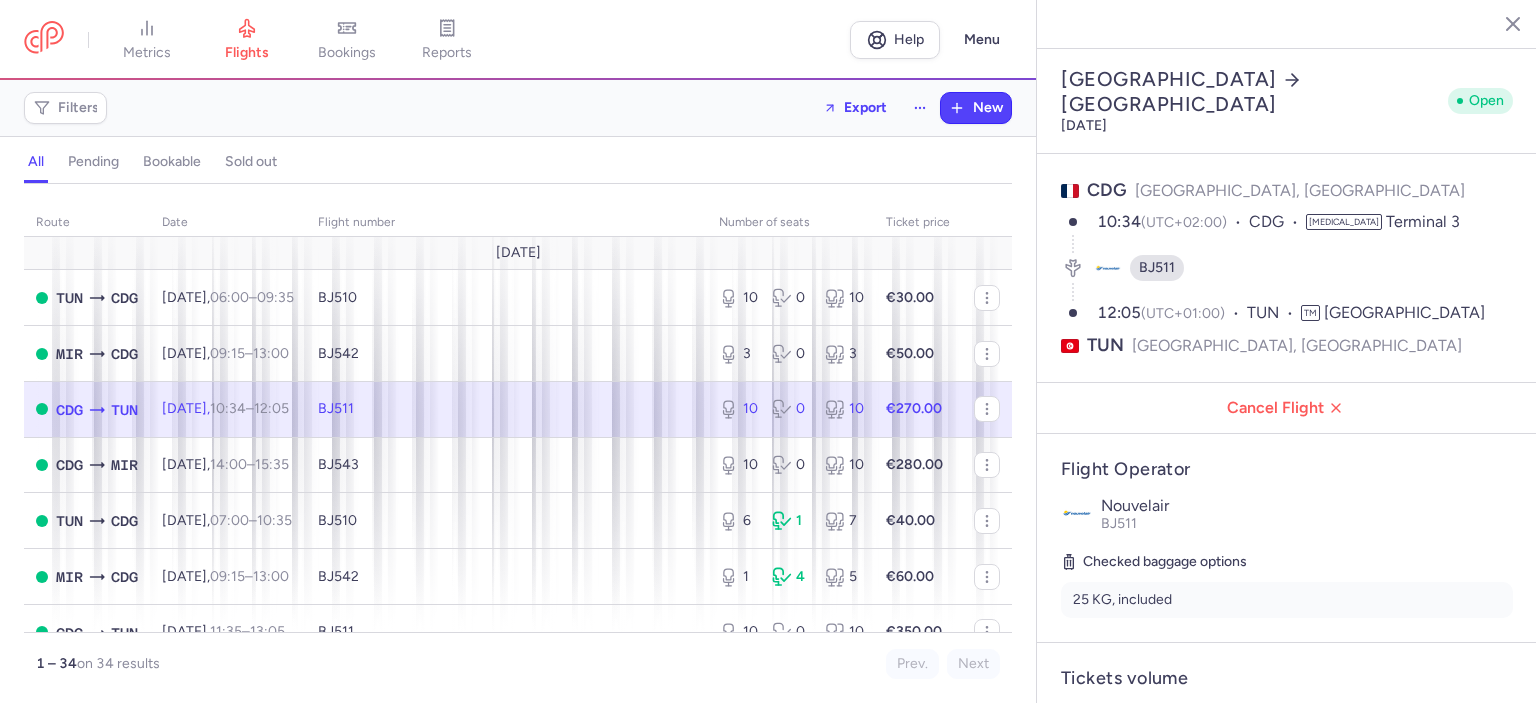click on "BJ511" at bounding box center [506, 409] 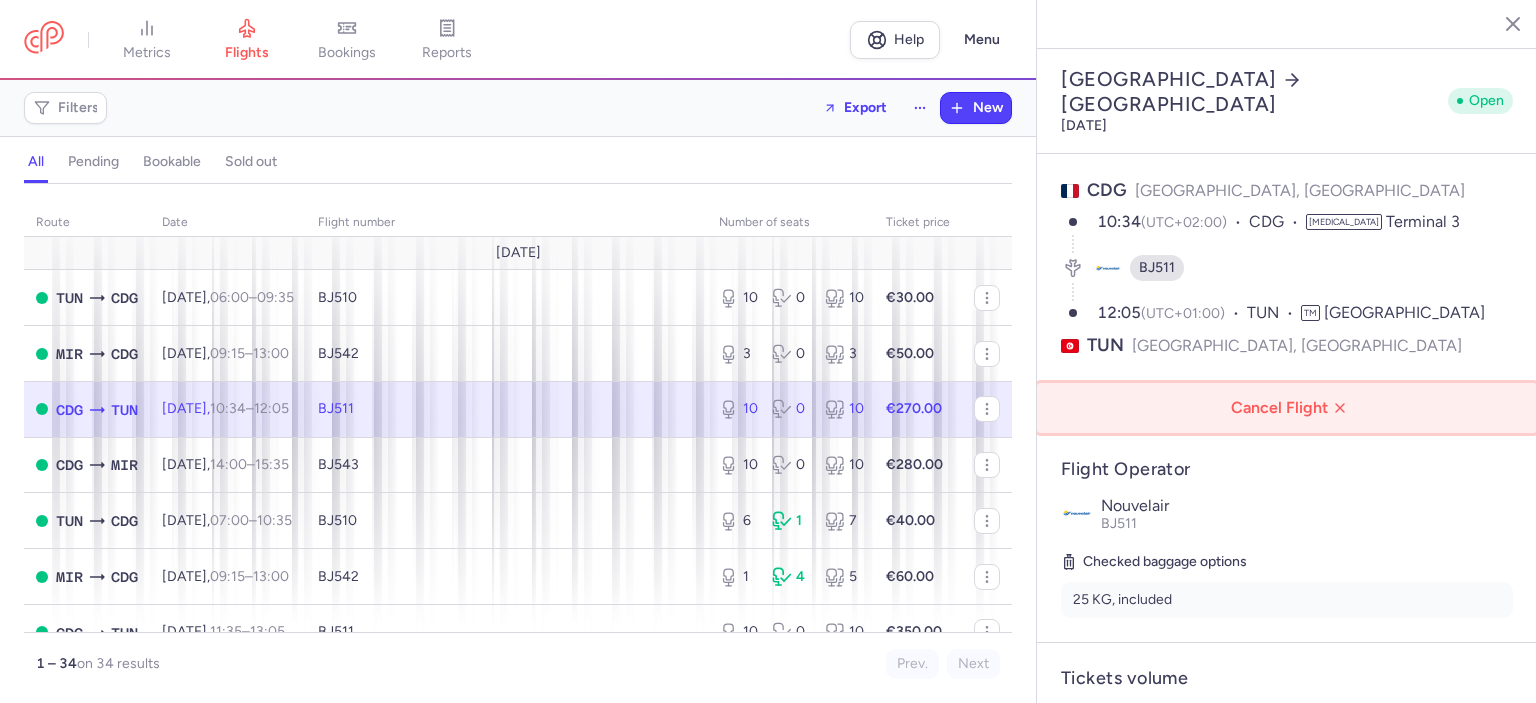 click on "Cancel Flight" 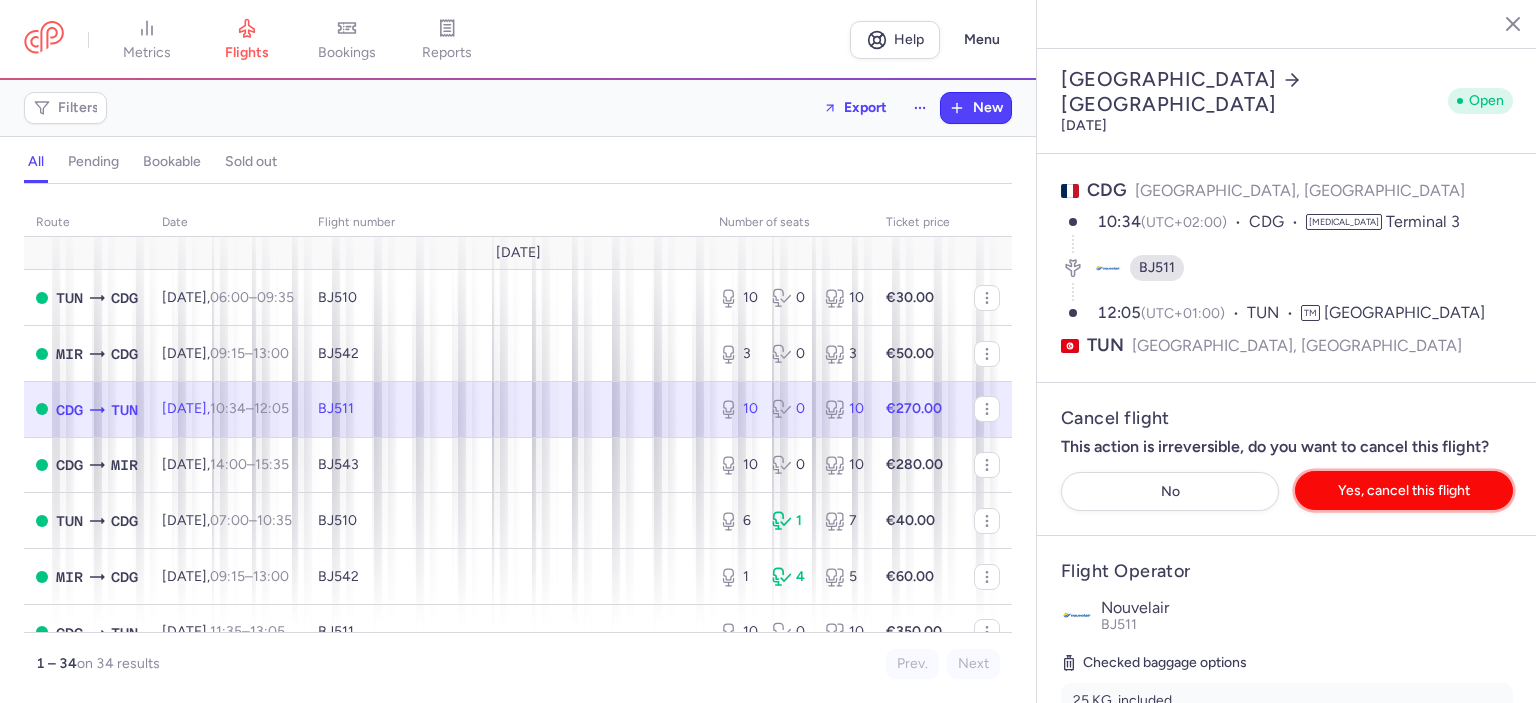 click on "Yes, cancel this flight" at bounding box center [1404, 490] 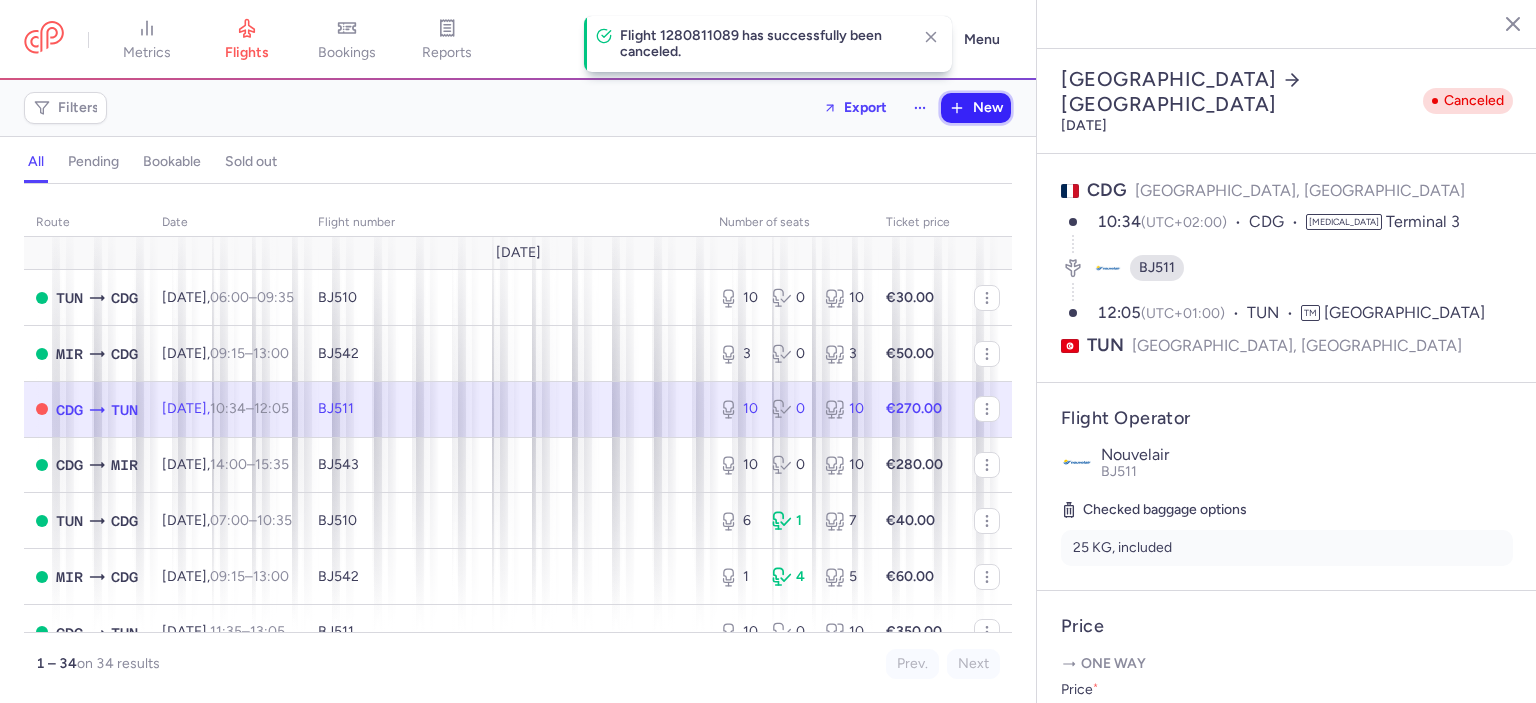 click on "New" at bounding box center (988, 108) 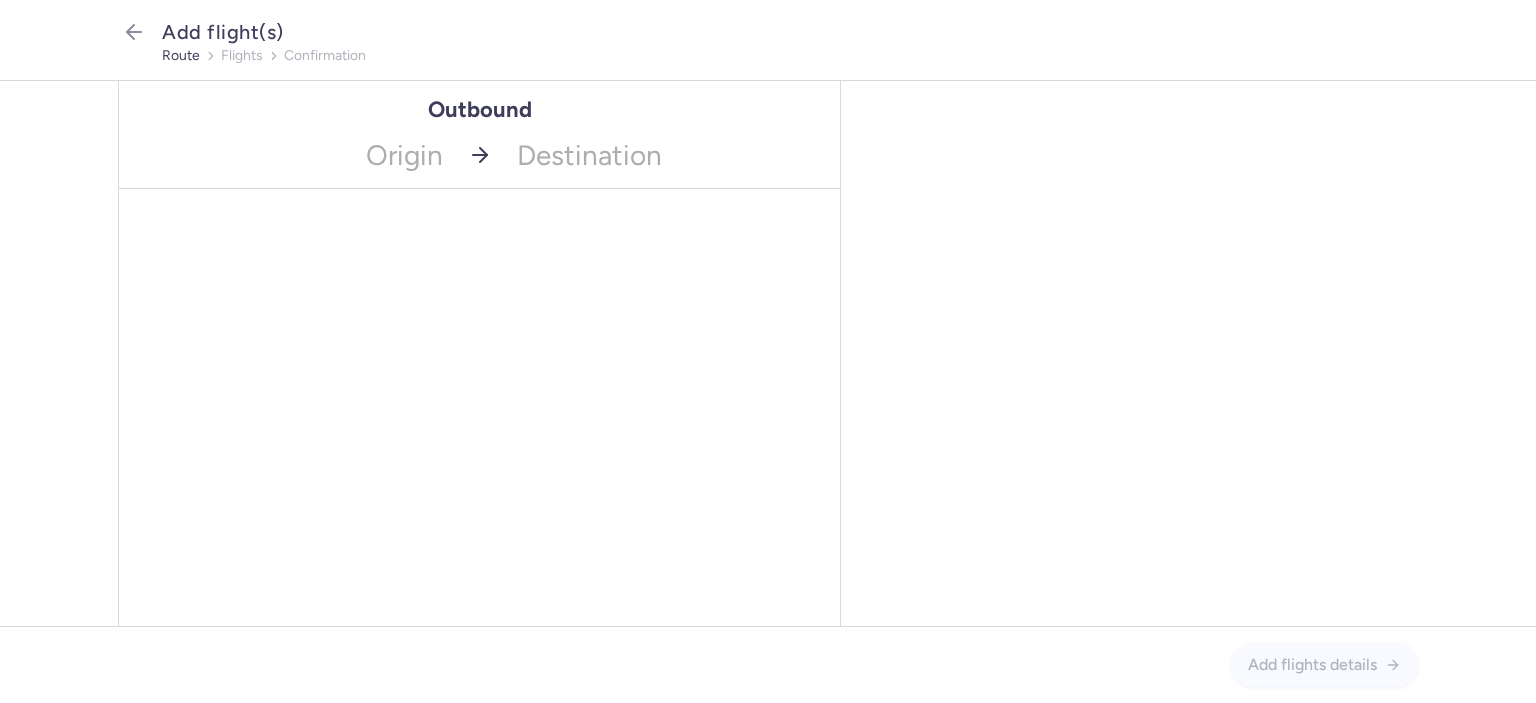 scroll, scrollTop: 0, scrollLeft: 0, axis: both 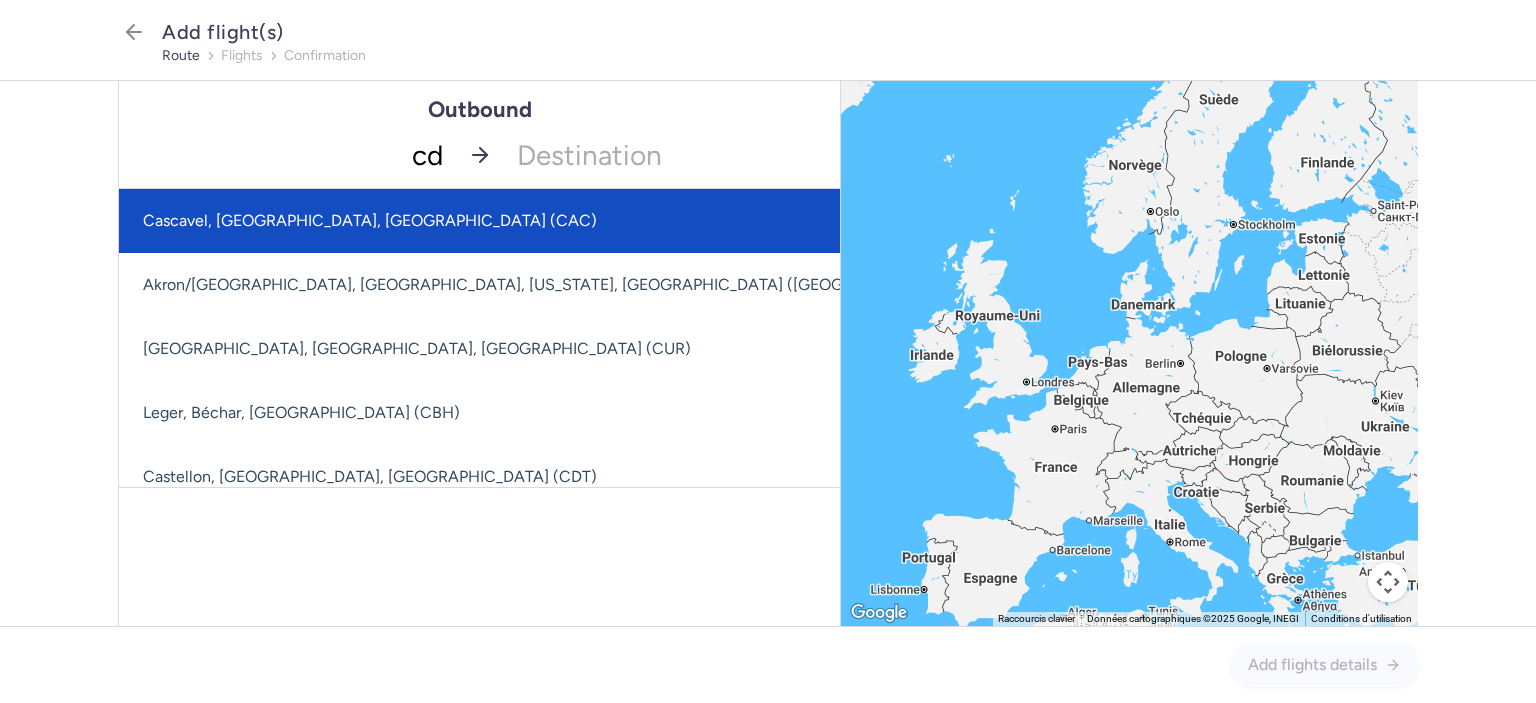 type on "cdg" 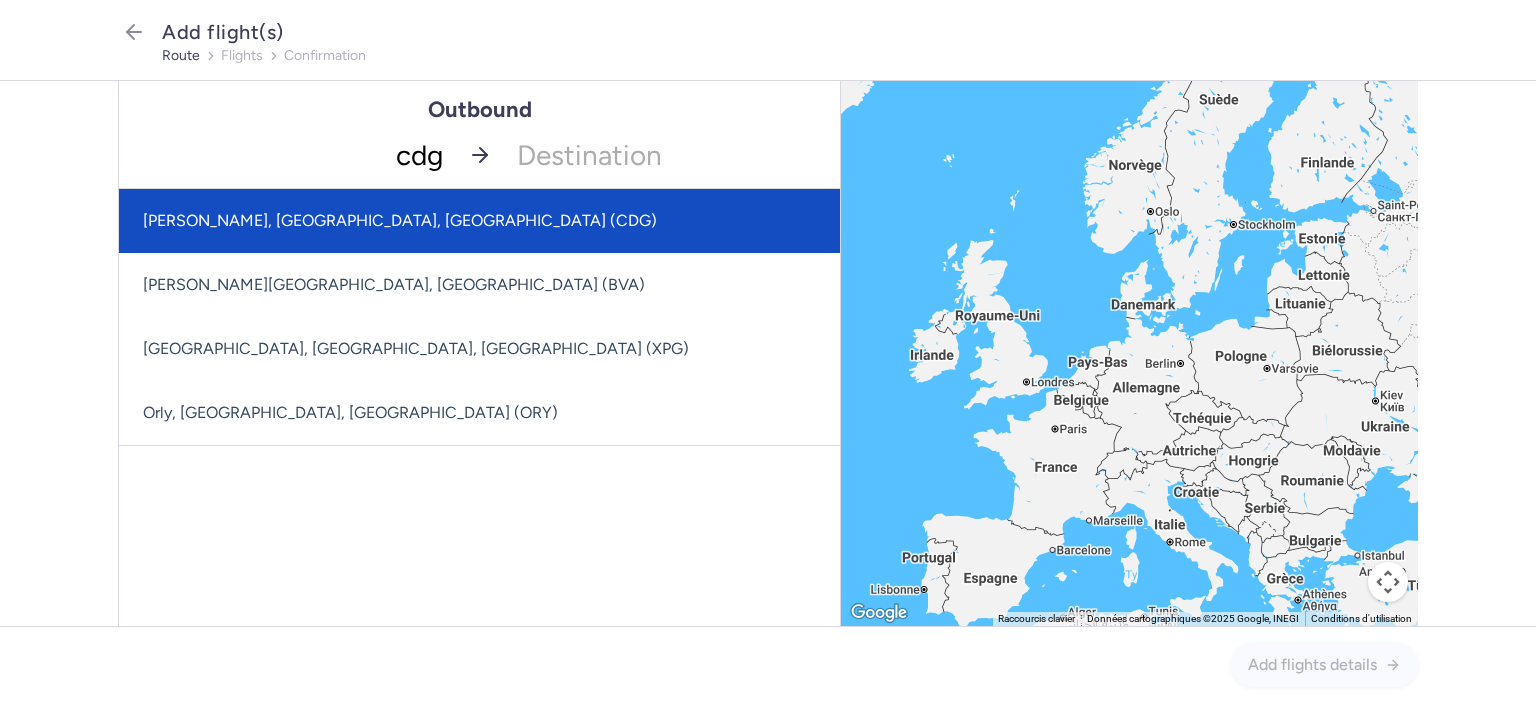 click on "Charles De Gaulle, Paris, France (CDG)" 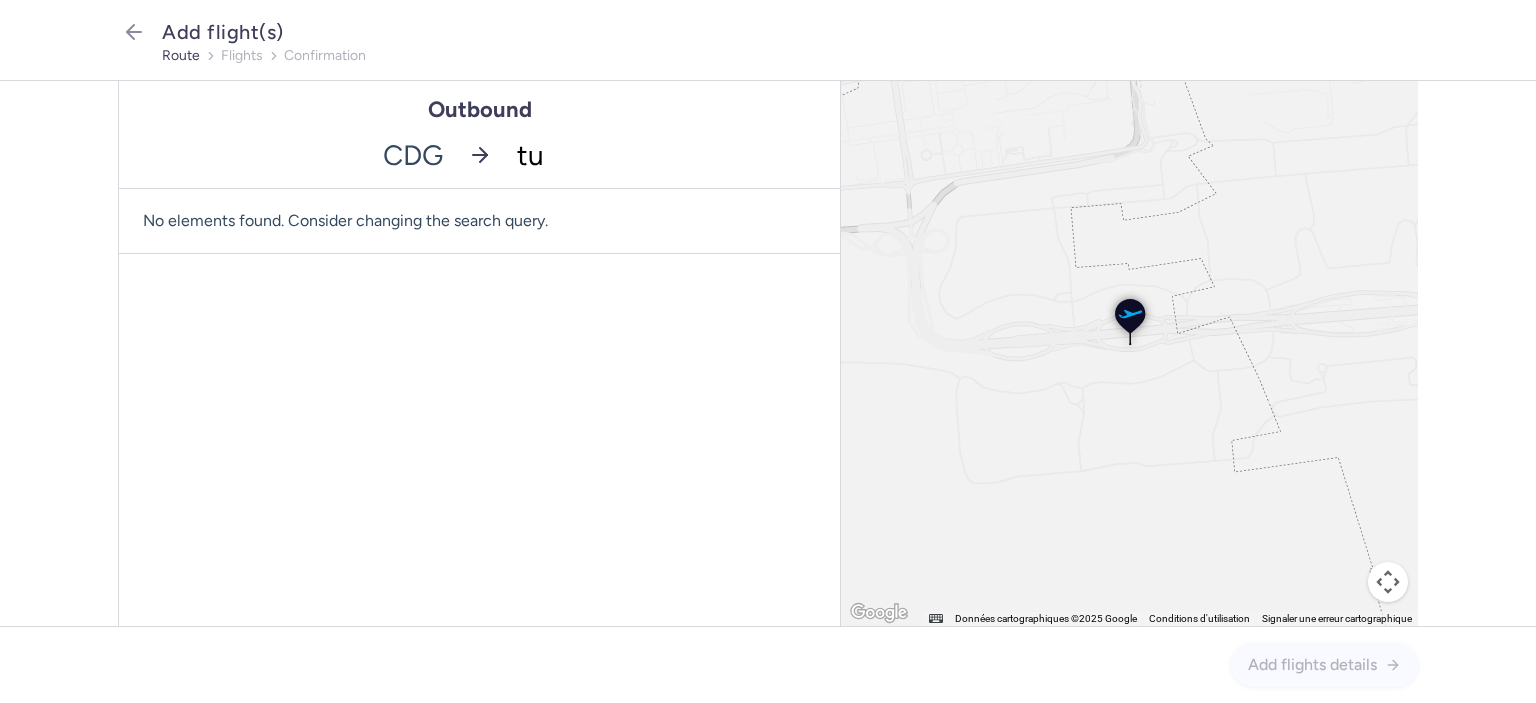 type on "tun" 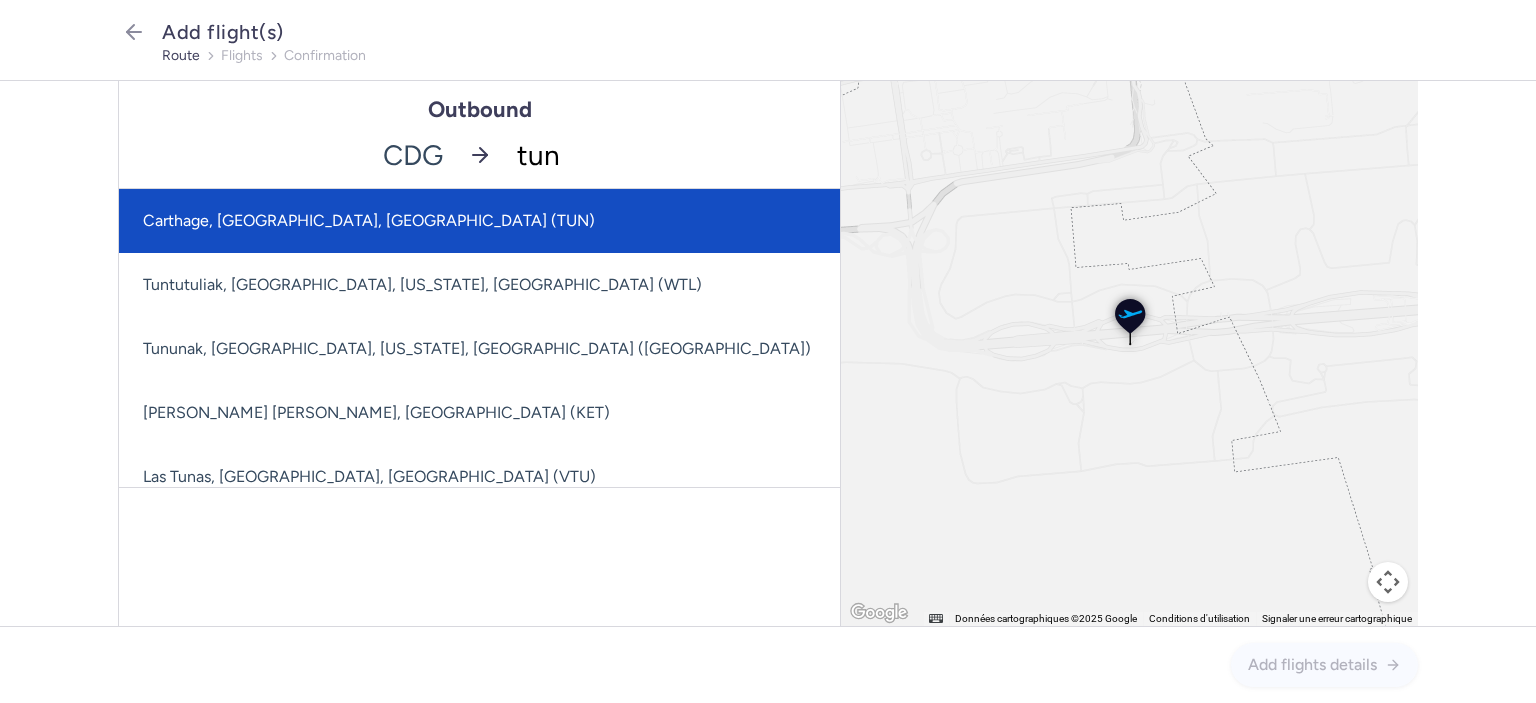 click on "Carthage, Tunis, Tunisia (TUN)" 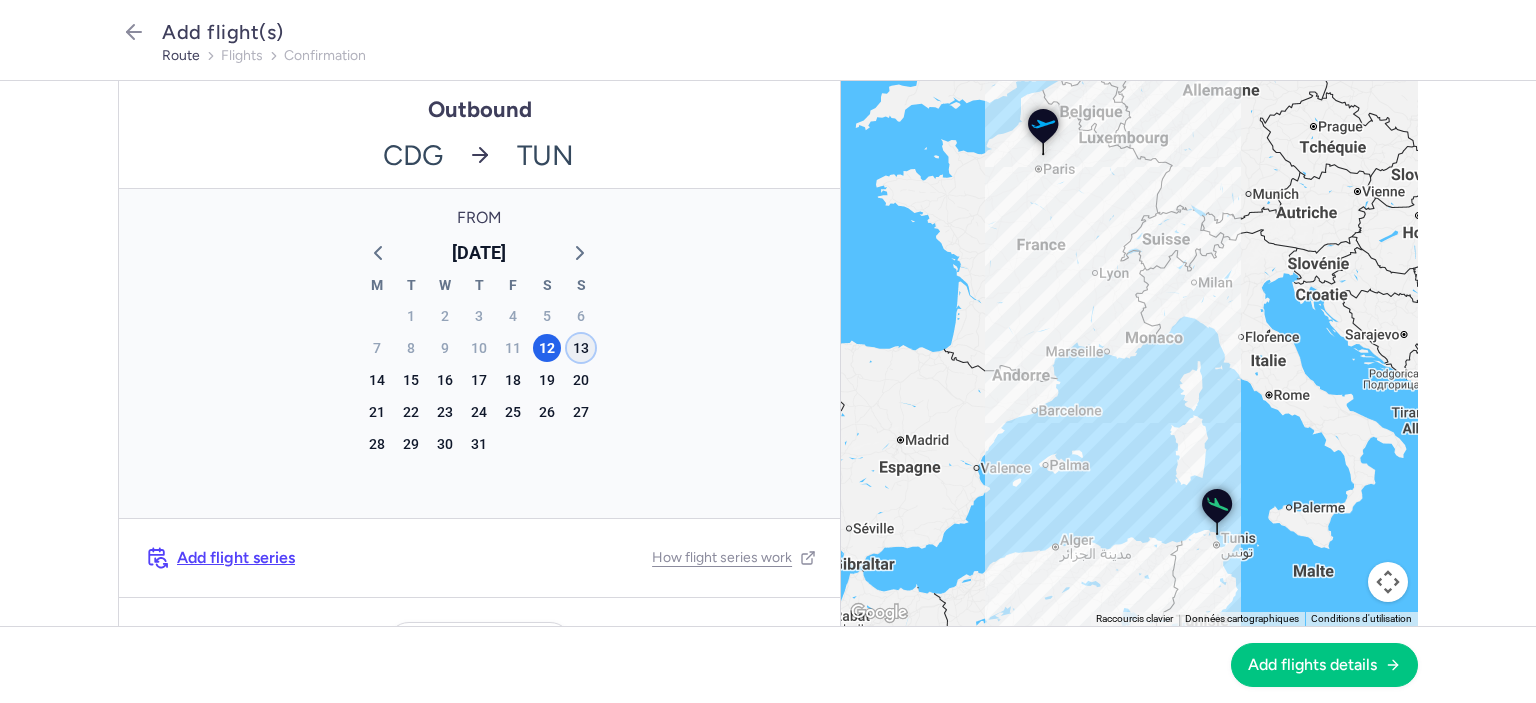 click on "13" 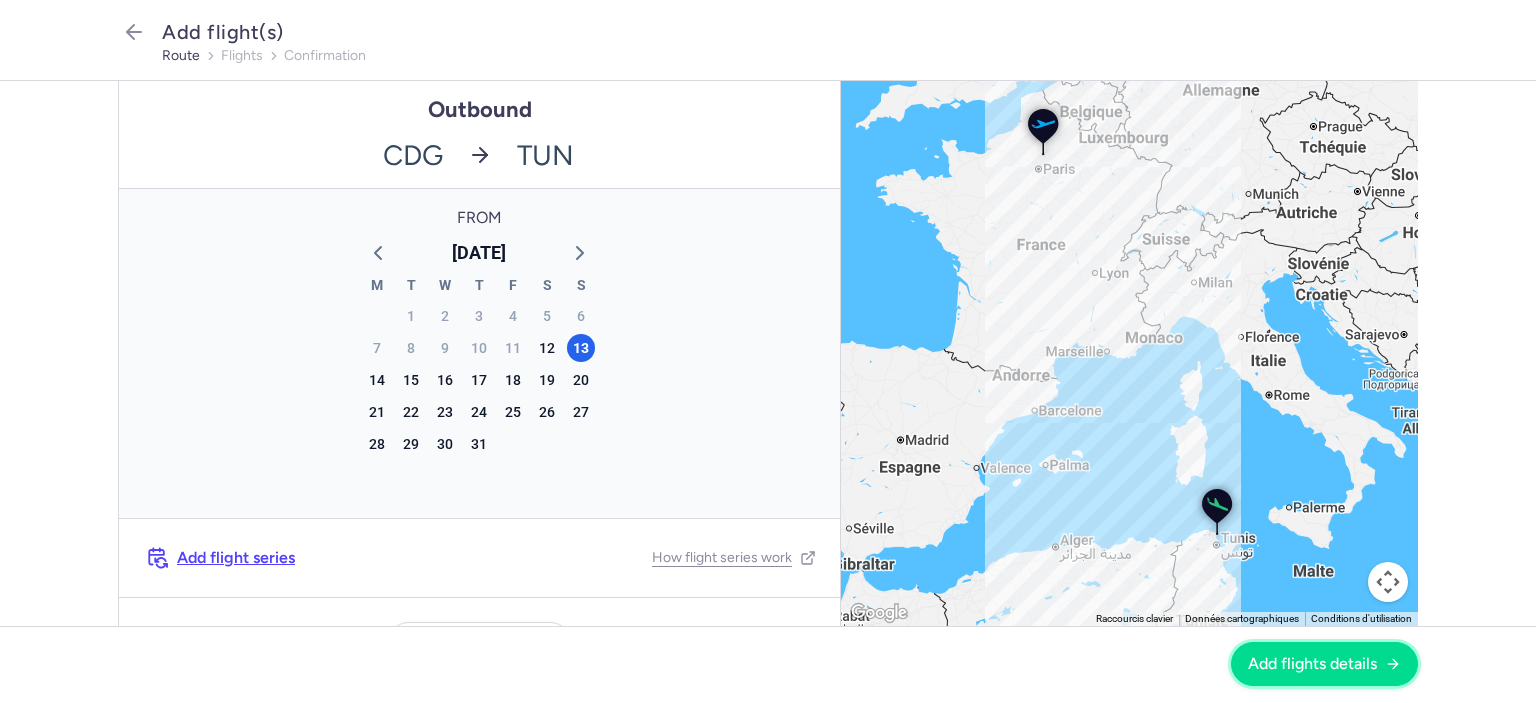 click on "Add flights details" at bounding box center [1324, 664] 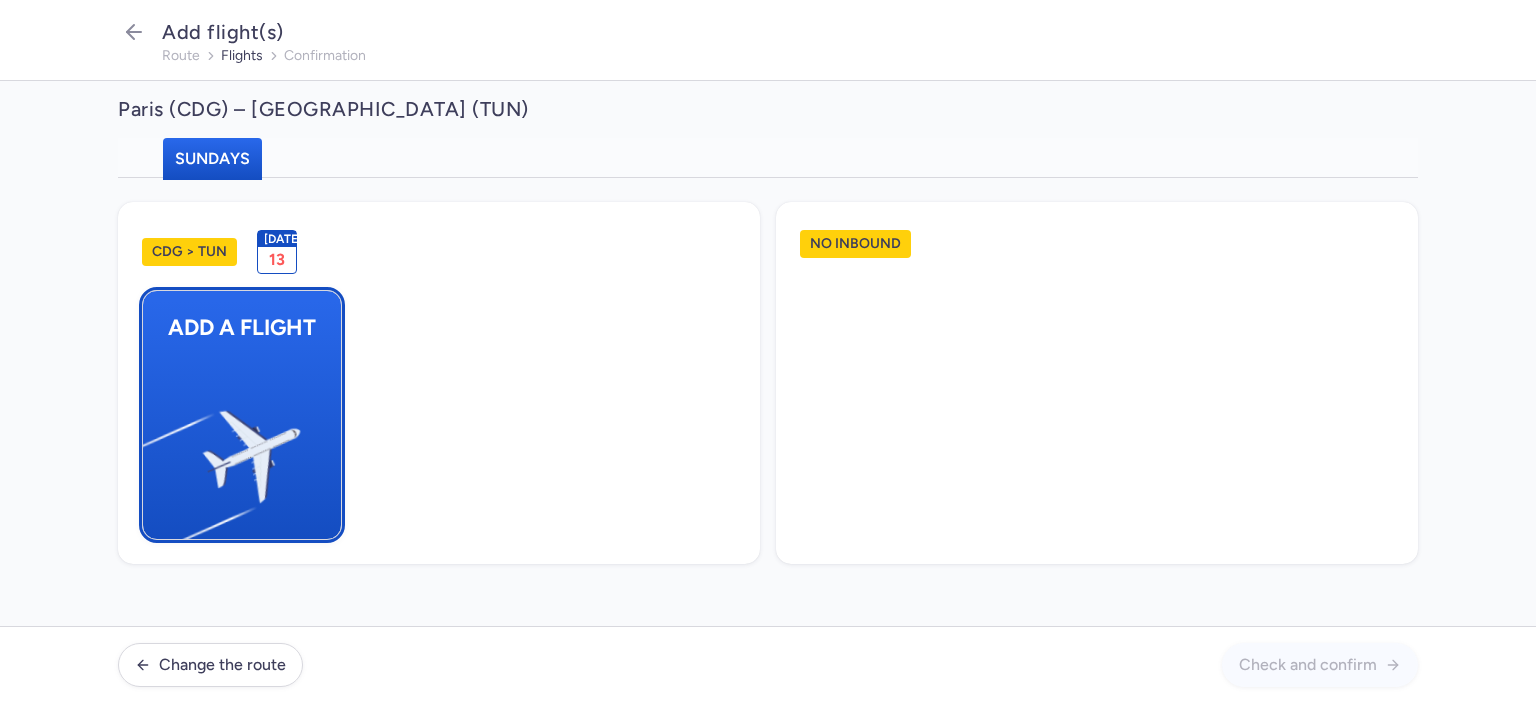 click at bounding box center [153, 448] 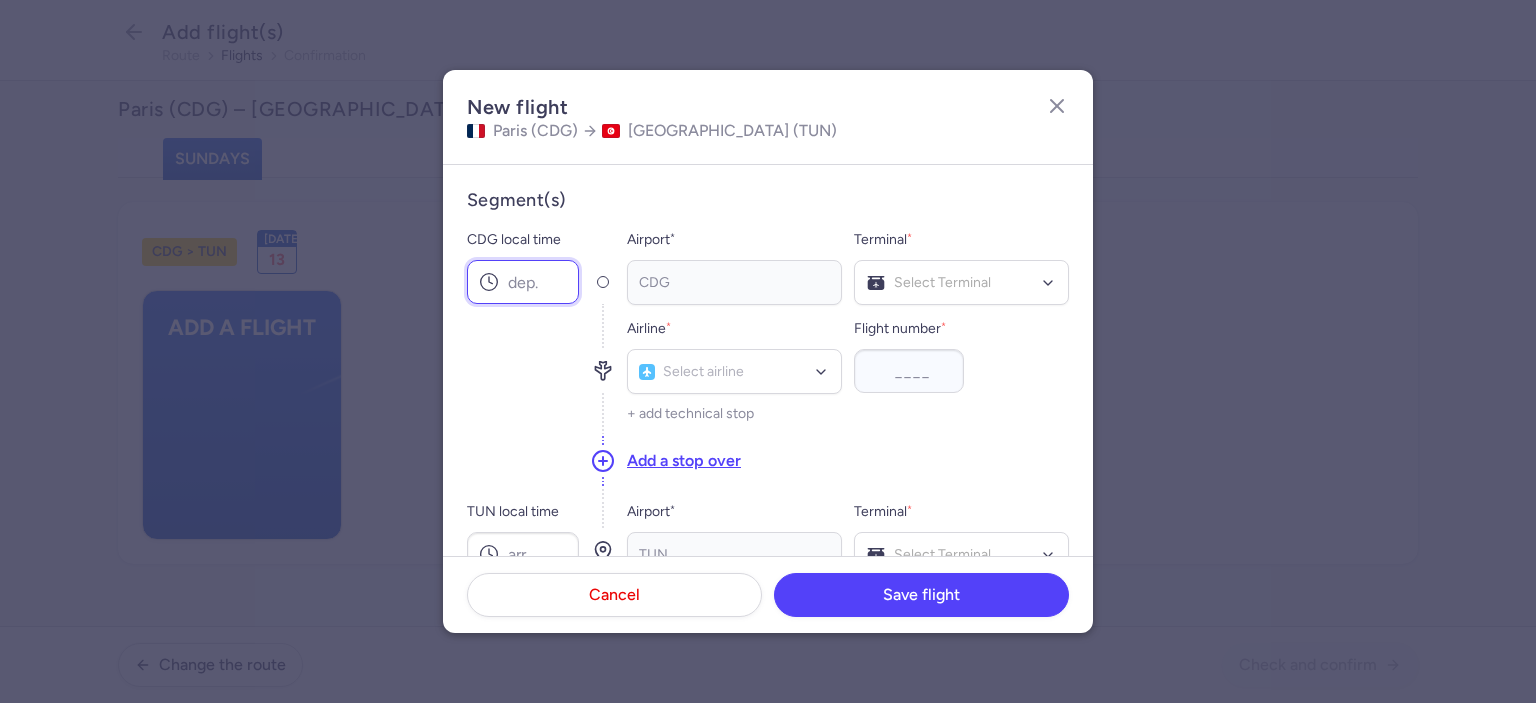 click on "CDG local time" at bounding box center [523, 282] 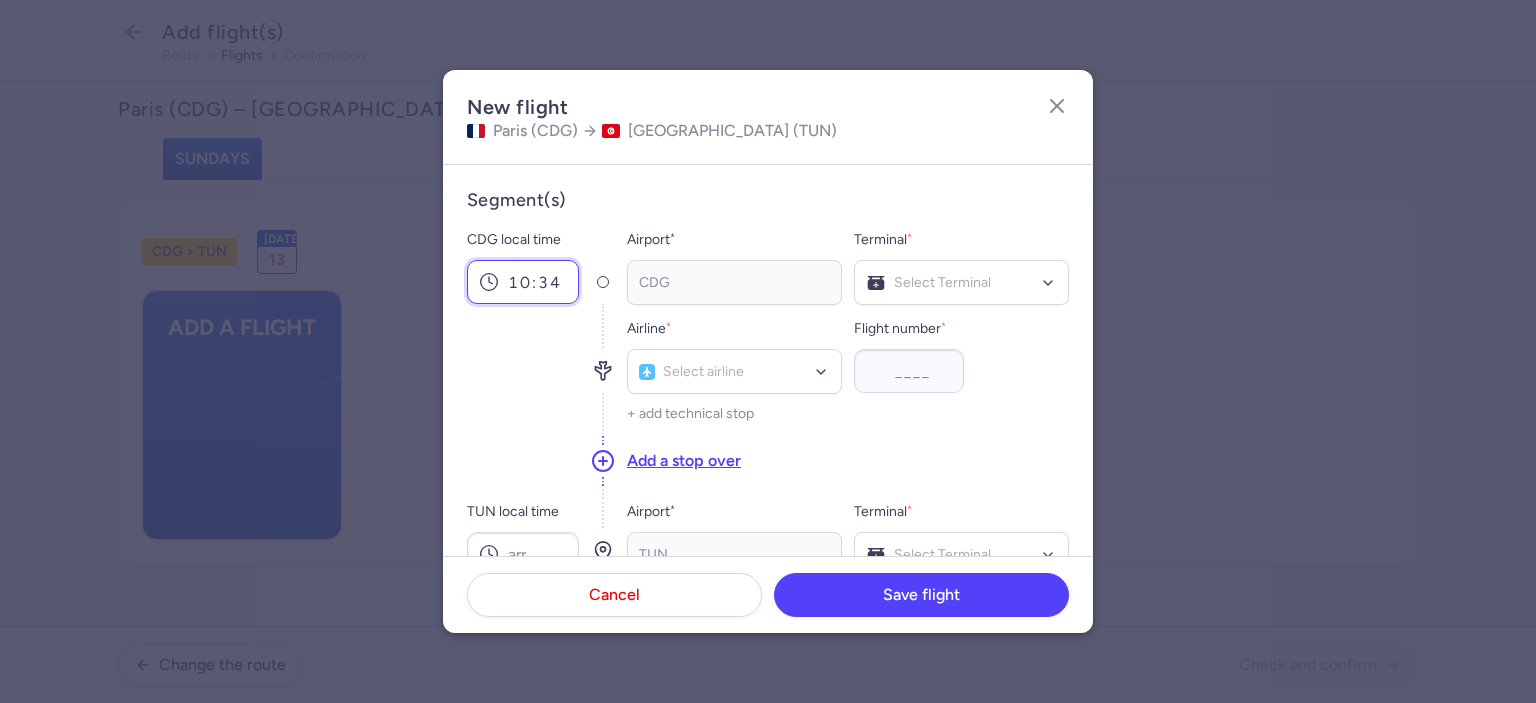 type on "10:34" 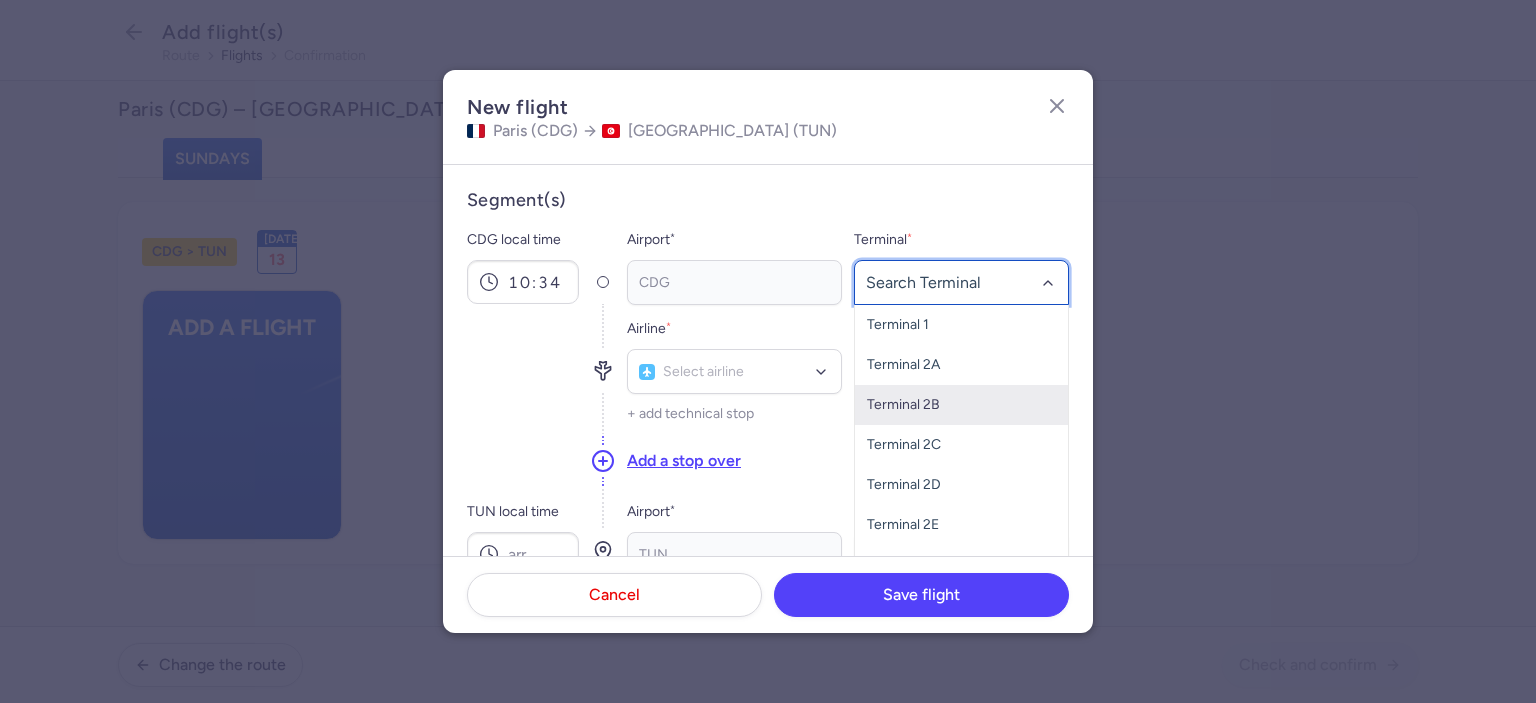 scroll, scrollTop: 60, scrollLeft: 0, axis: vertical 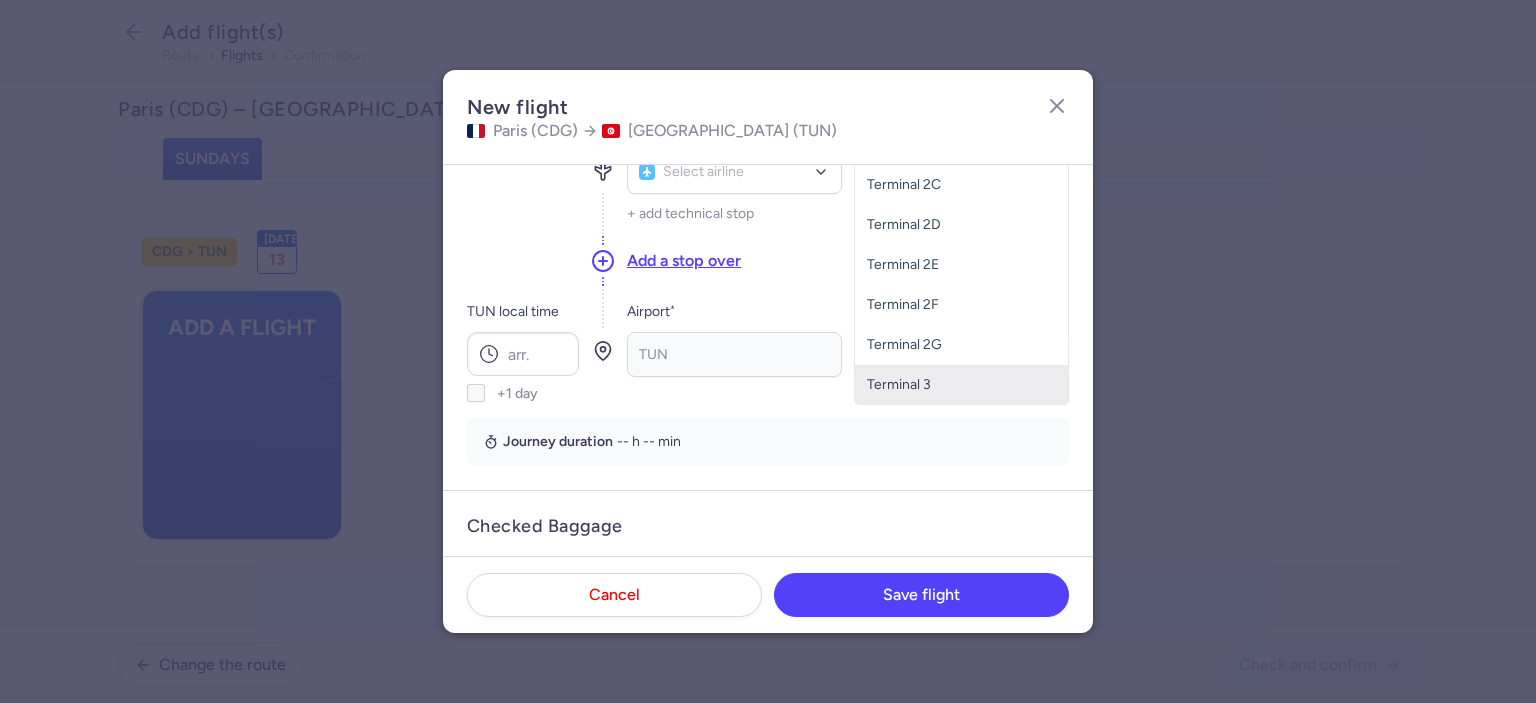 click on "Terminal 3" 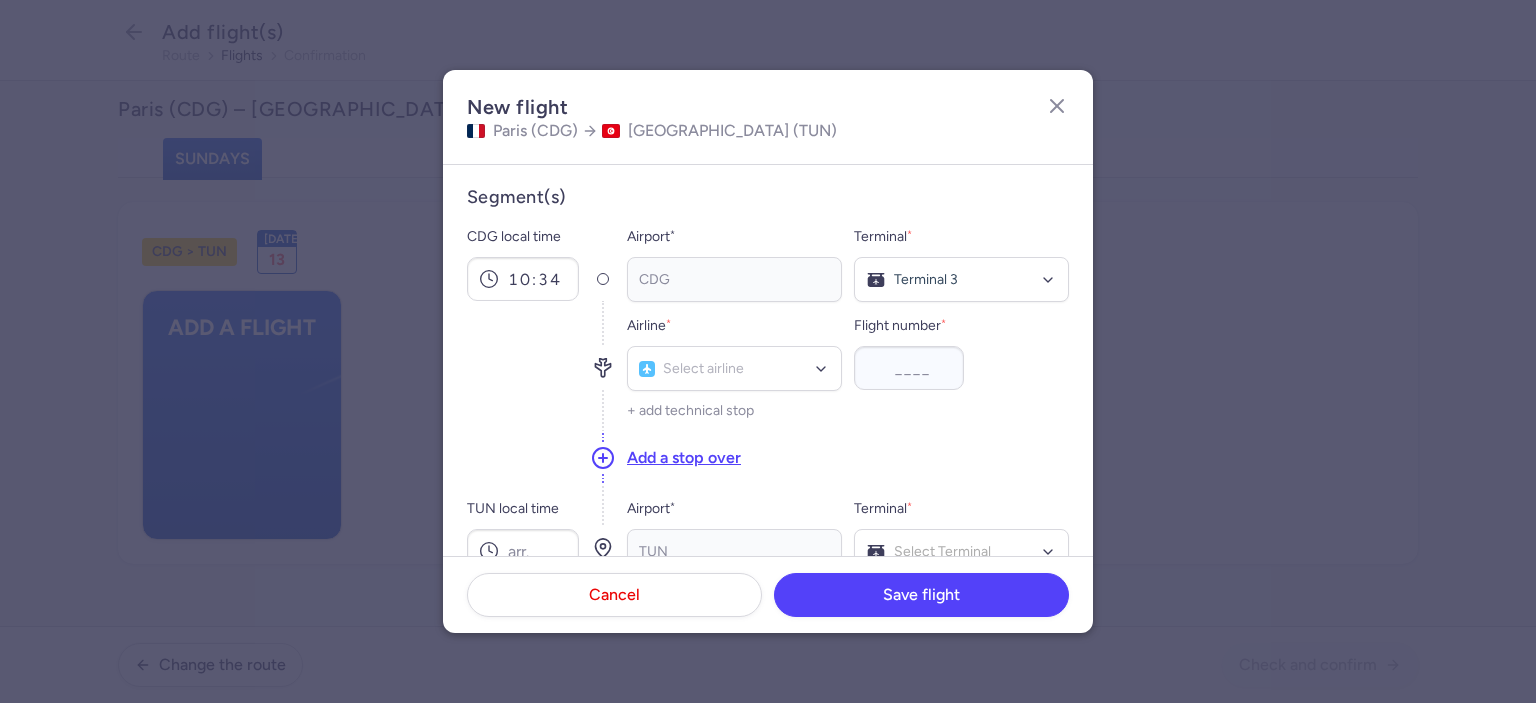 scroll, scrollTop: 0, scrollLeft: 0, axis: both 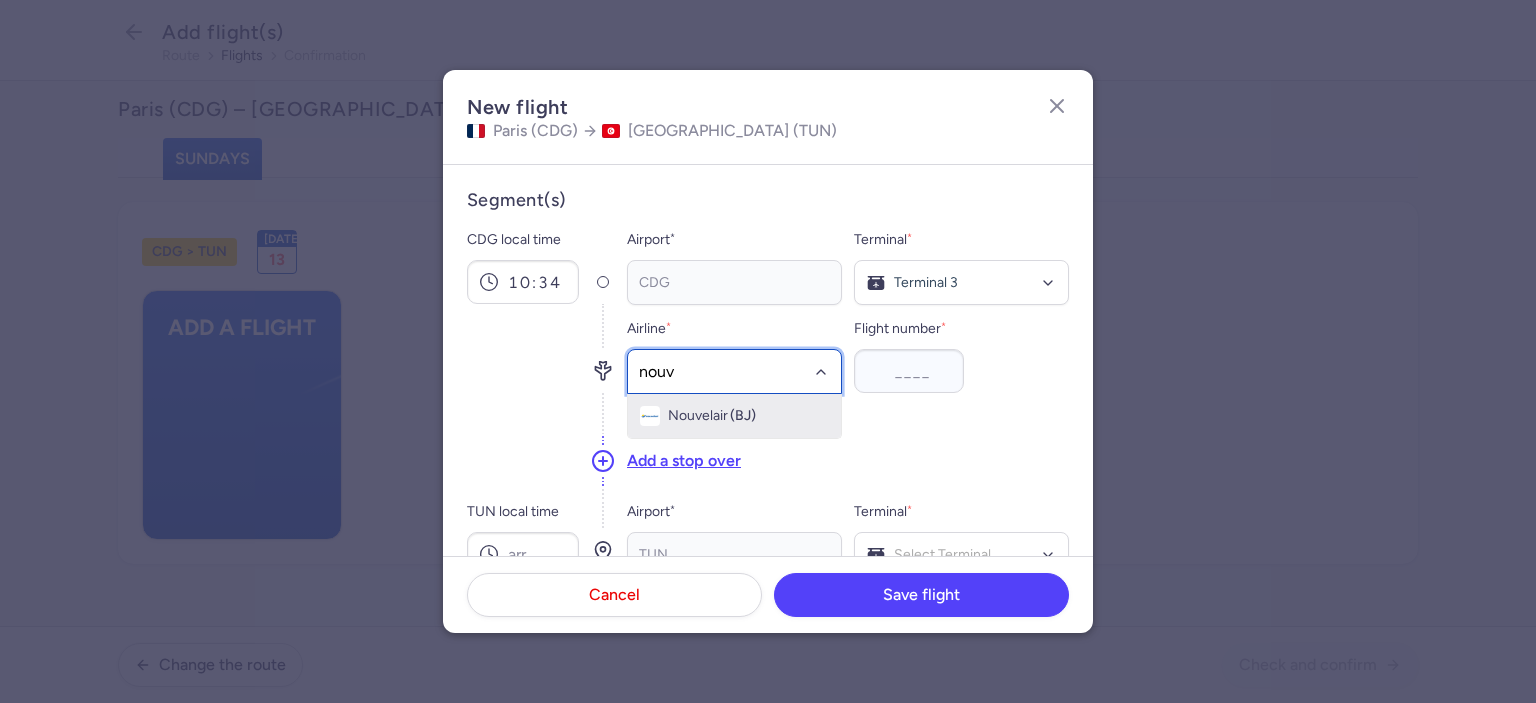 type on "nouve" 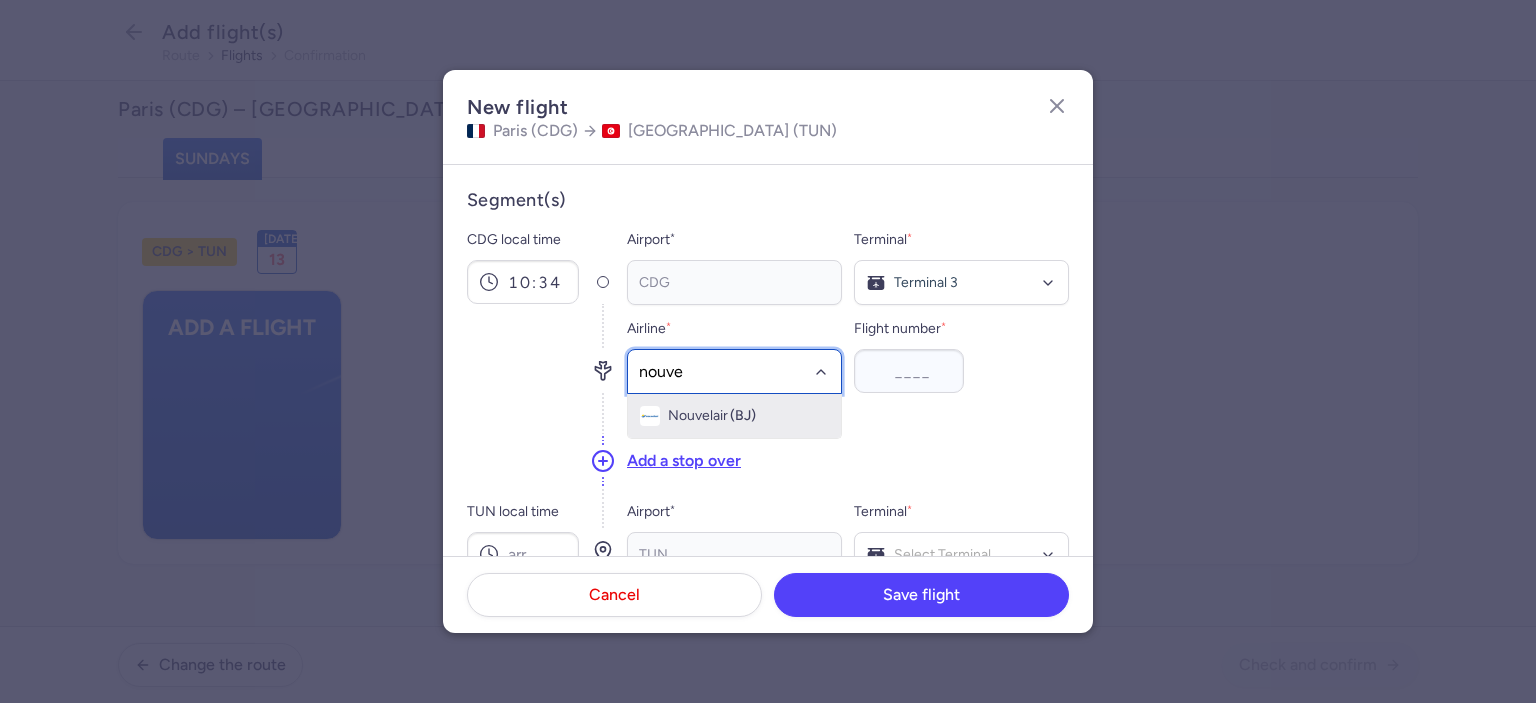 click on "(BJ)" at bounding box center [743, 416] 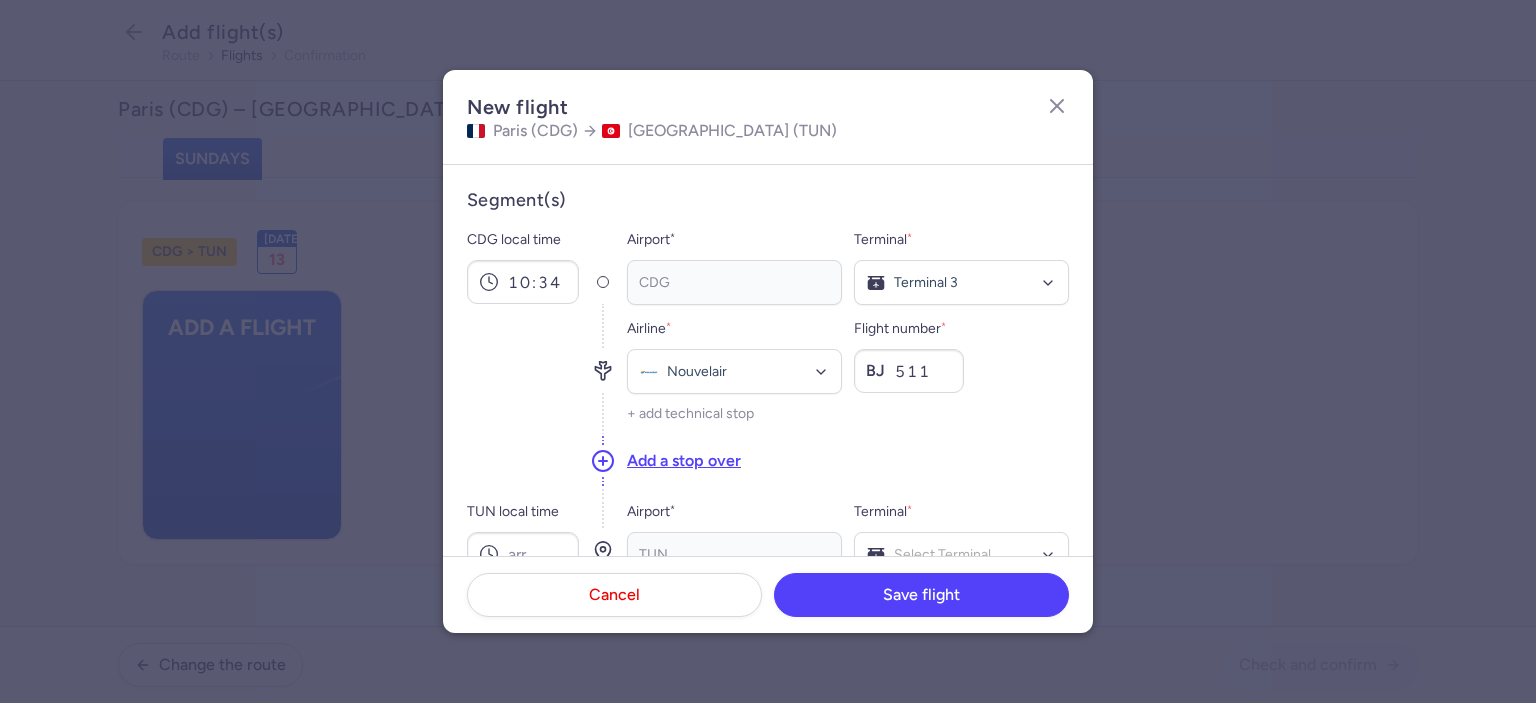 type on "511" 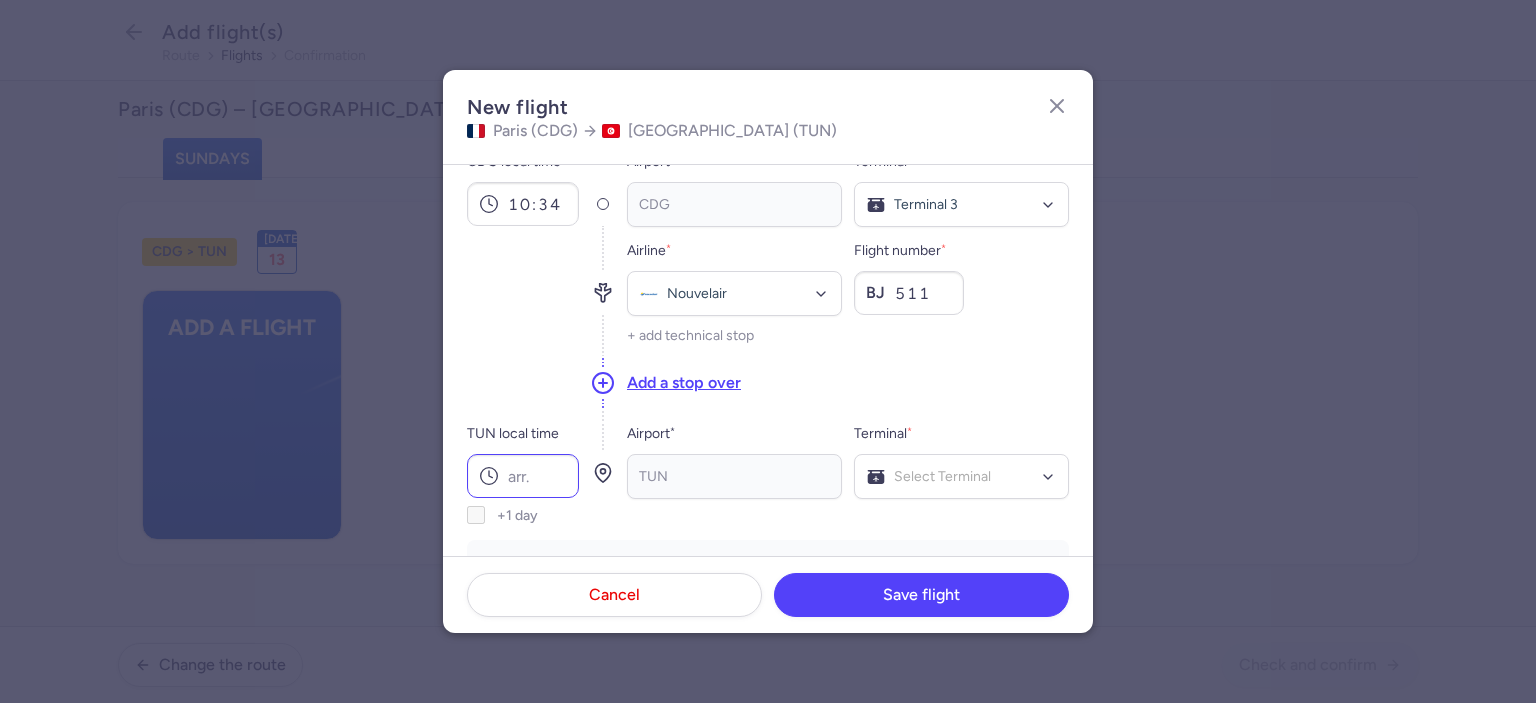 scroll, scrollTop: 200, scrollLeft: 0, axis: vertical 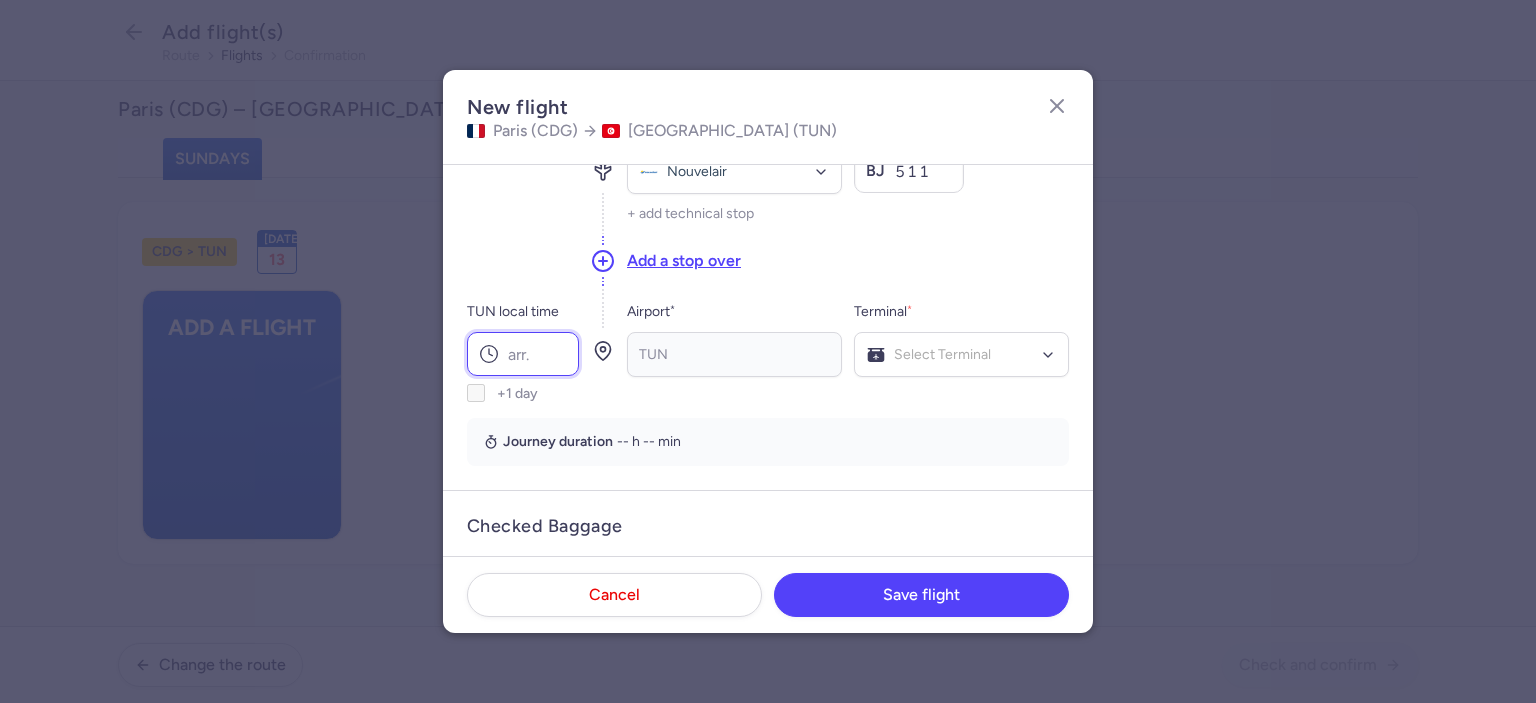 click on "TUN local time" at bounding box center (523, 354) 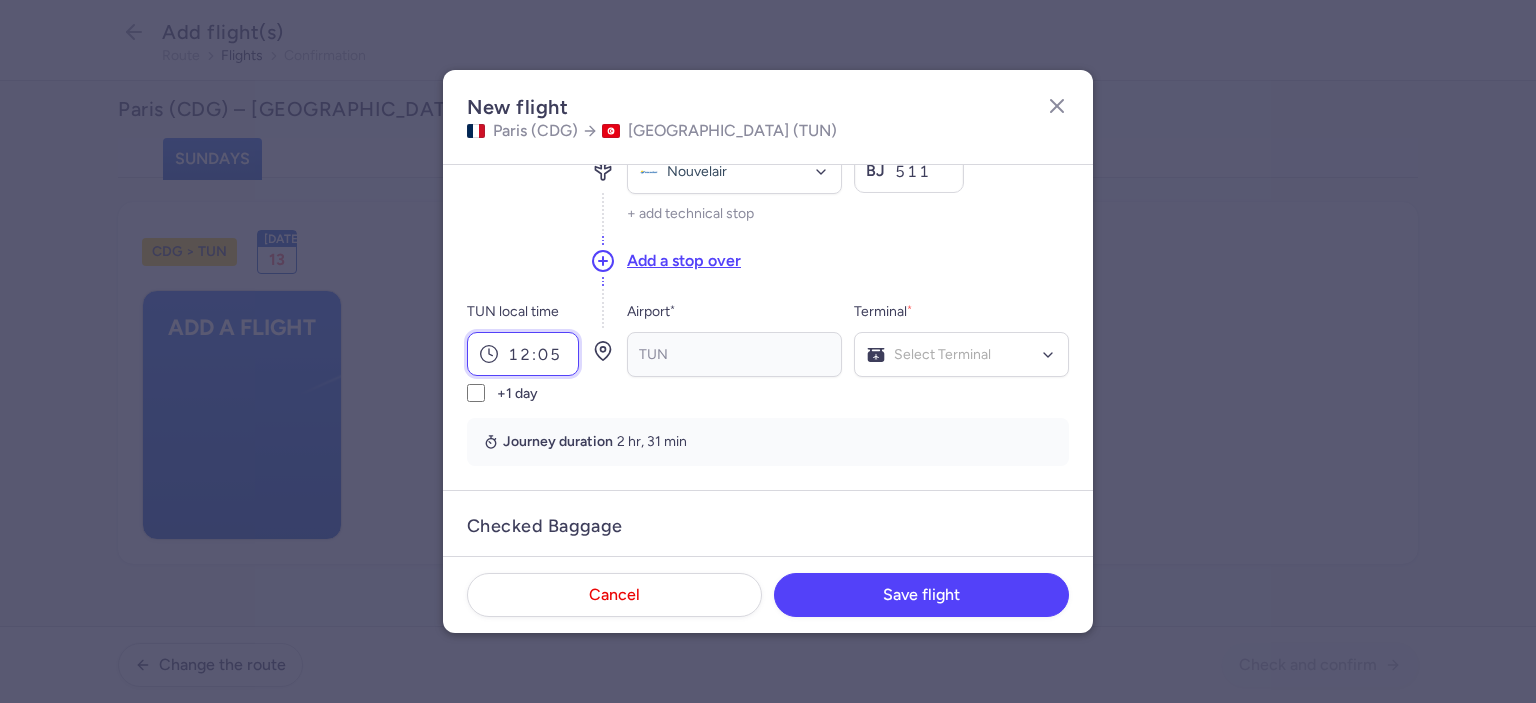 type on "12:05" 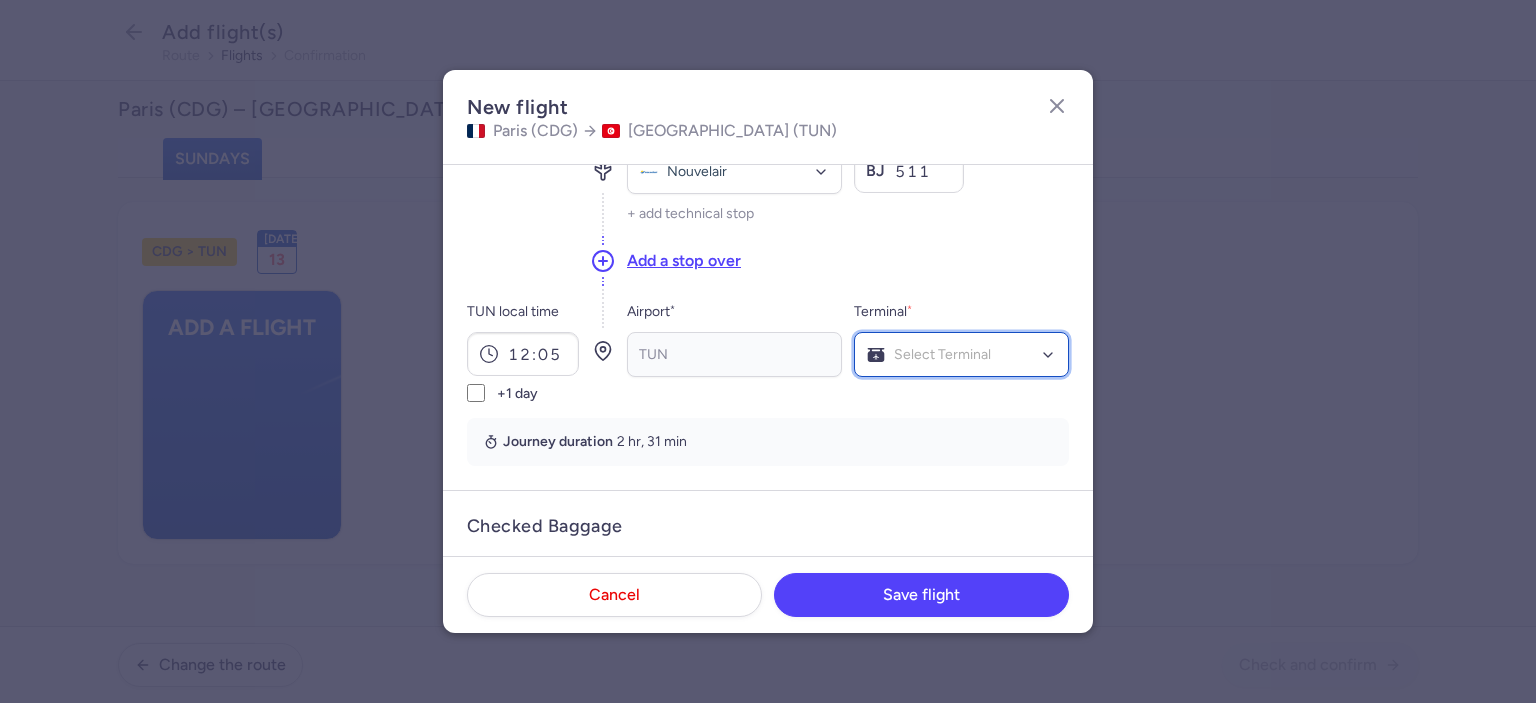 click 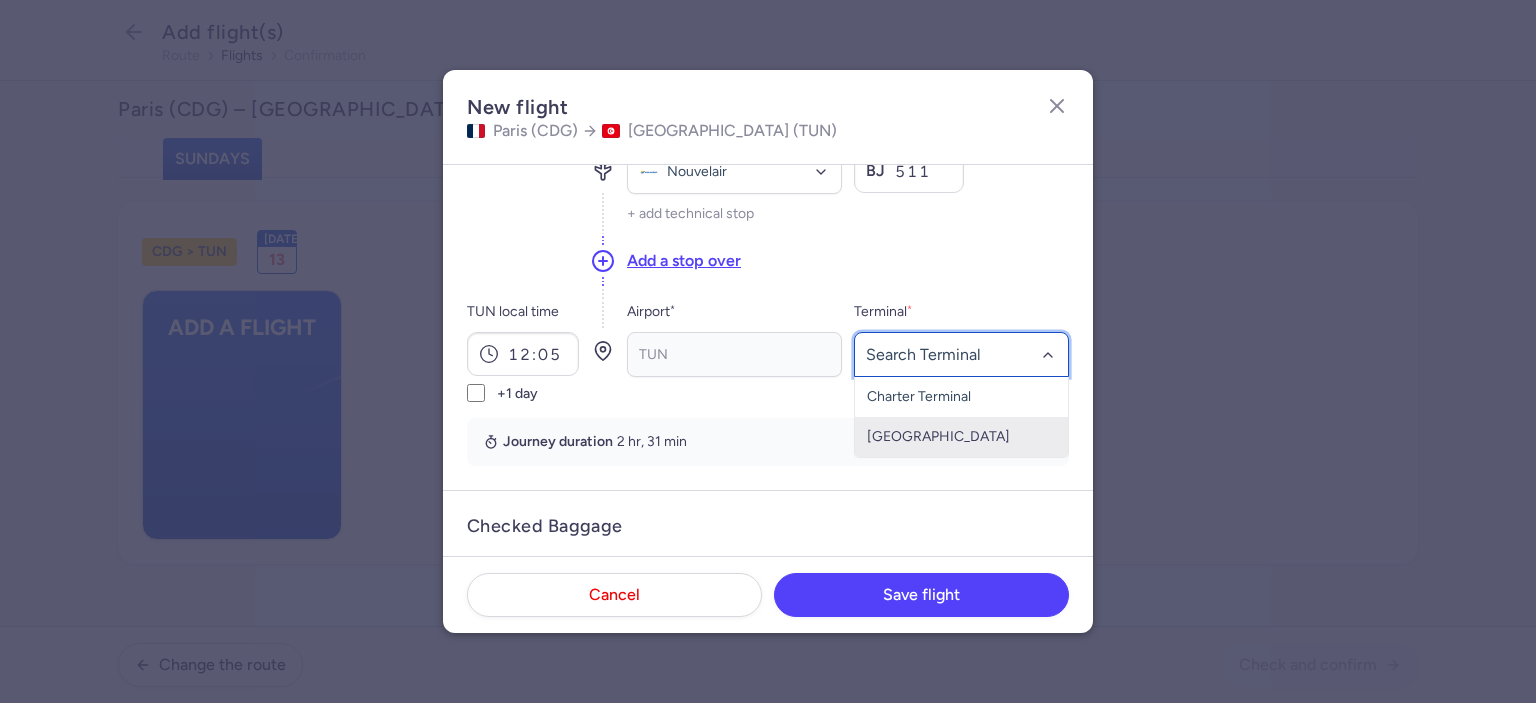 click on "[GEOGRAPHIC_DATA]" at bounding box center [961, 437] 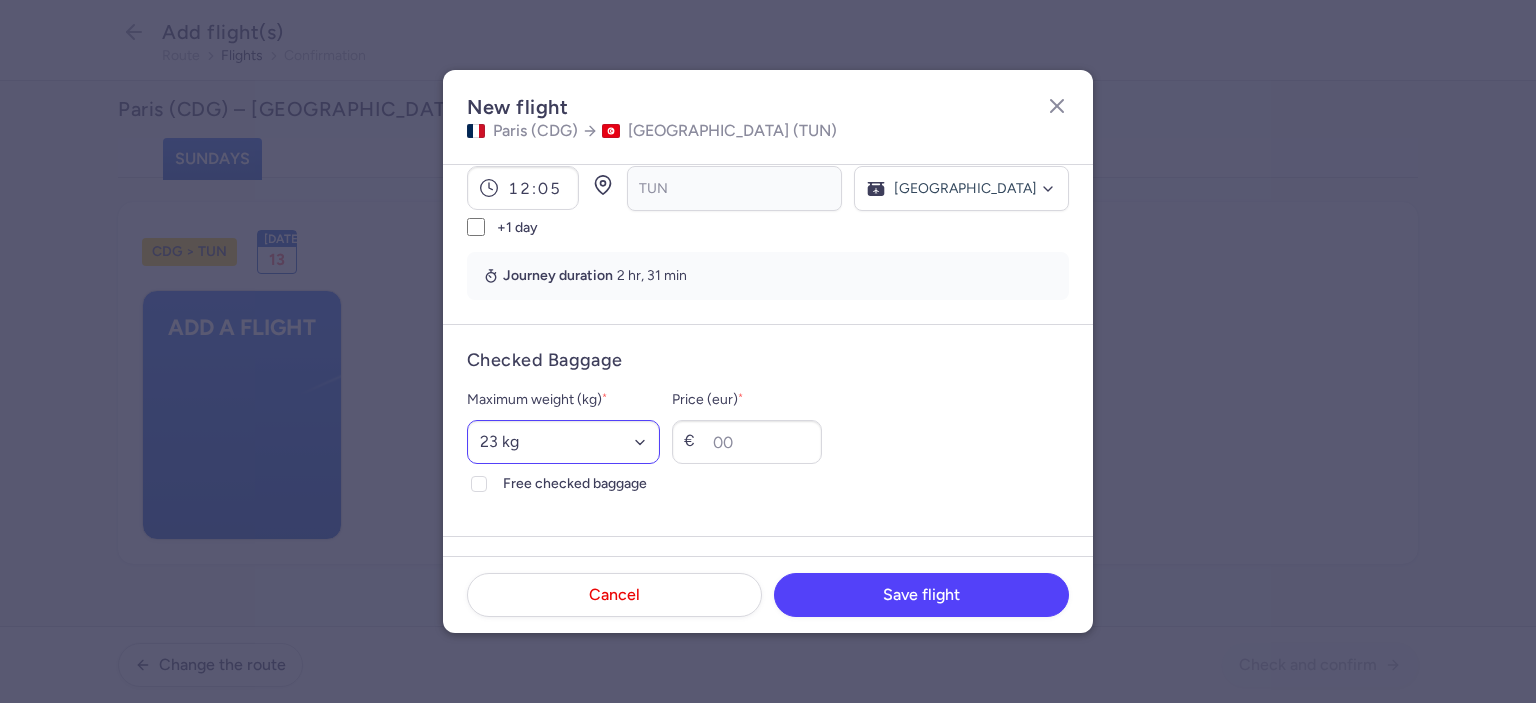 scroll, scrollTop: 400, scrollLeft: 0, axis: vertical 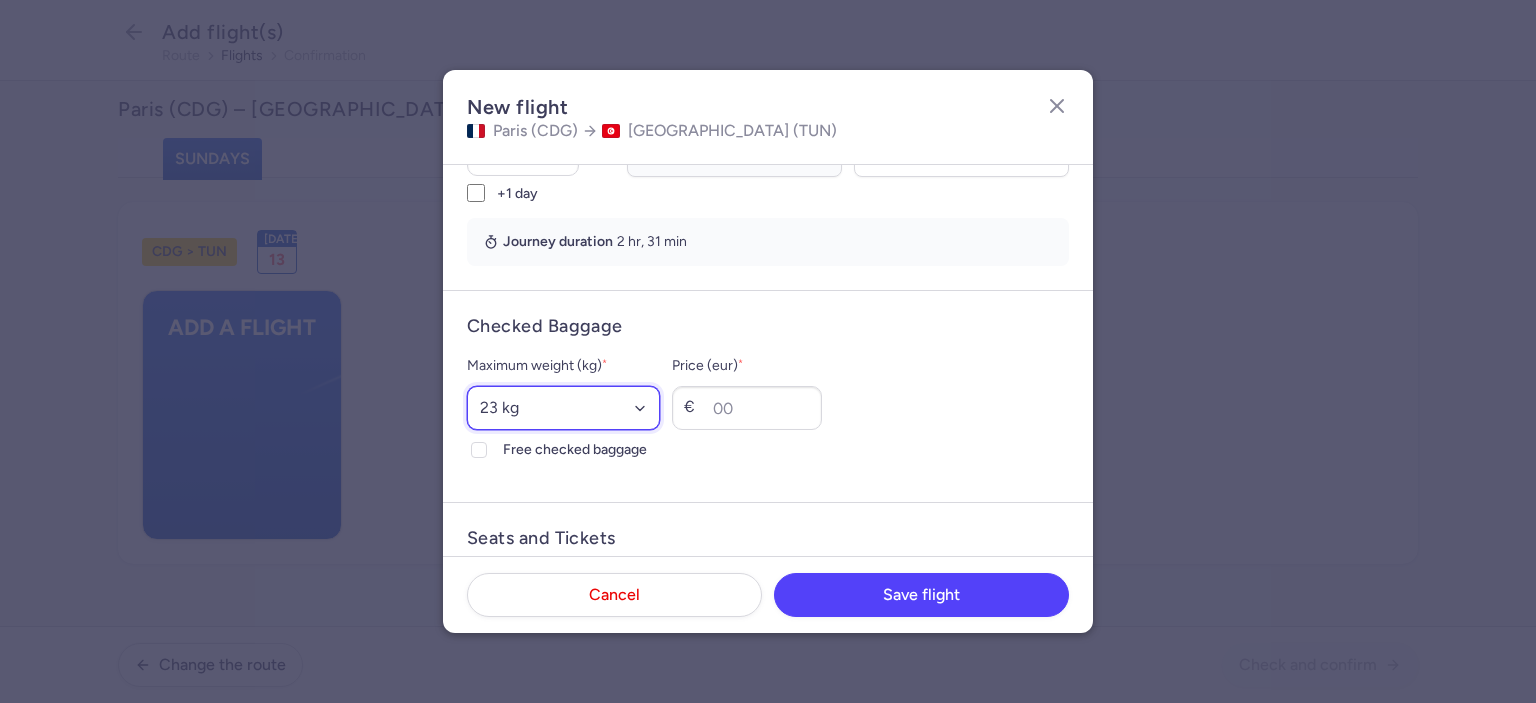 click on "Select an option 15 kg 16 kg 17 kg 18 kg 19 kg 20 kg 21 kg 22 kg 23 kg 24 kg 25 kg 26 kg 27 kg 28 kg 29 kg 30 kg 31 kg 32 kg 33 kg 34 kg 35 kg" at bounding box center (563, 408) 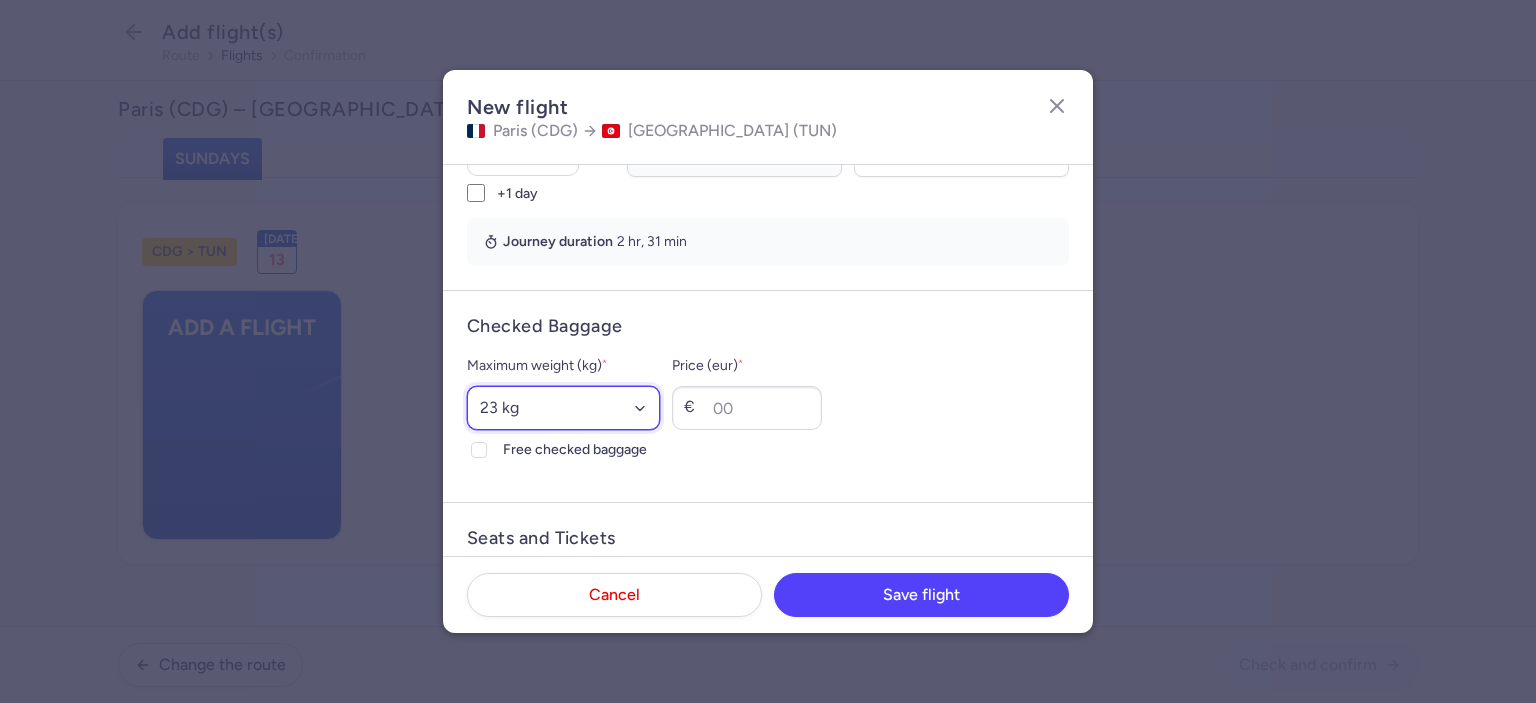 select on "25" 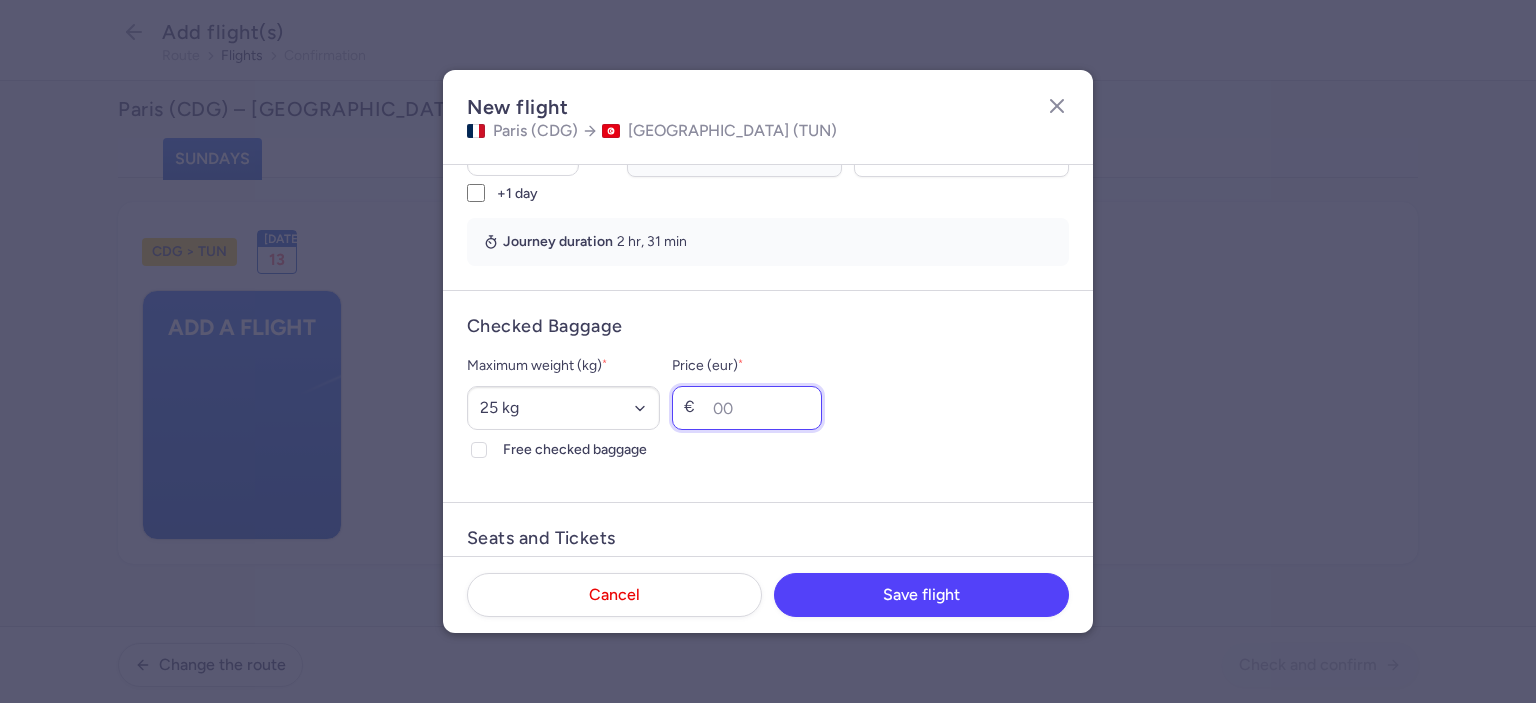 drag, startPoint x: 756, startPoint y: 411, endPoint x: 769, endPoint y: 421, distance: 16.40122 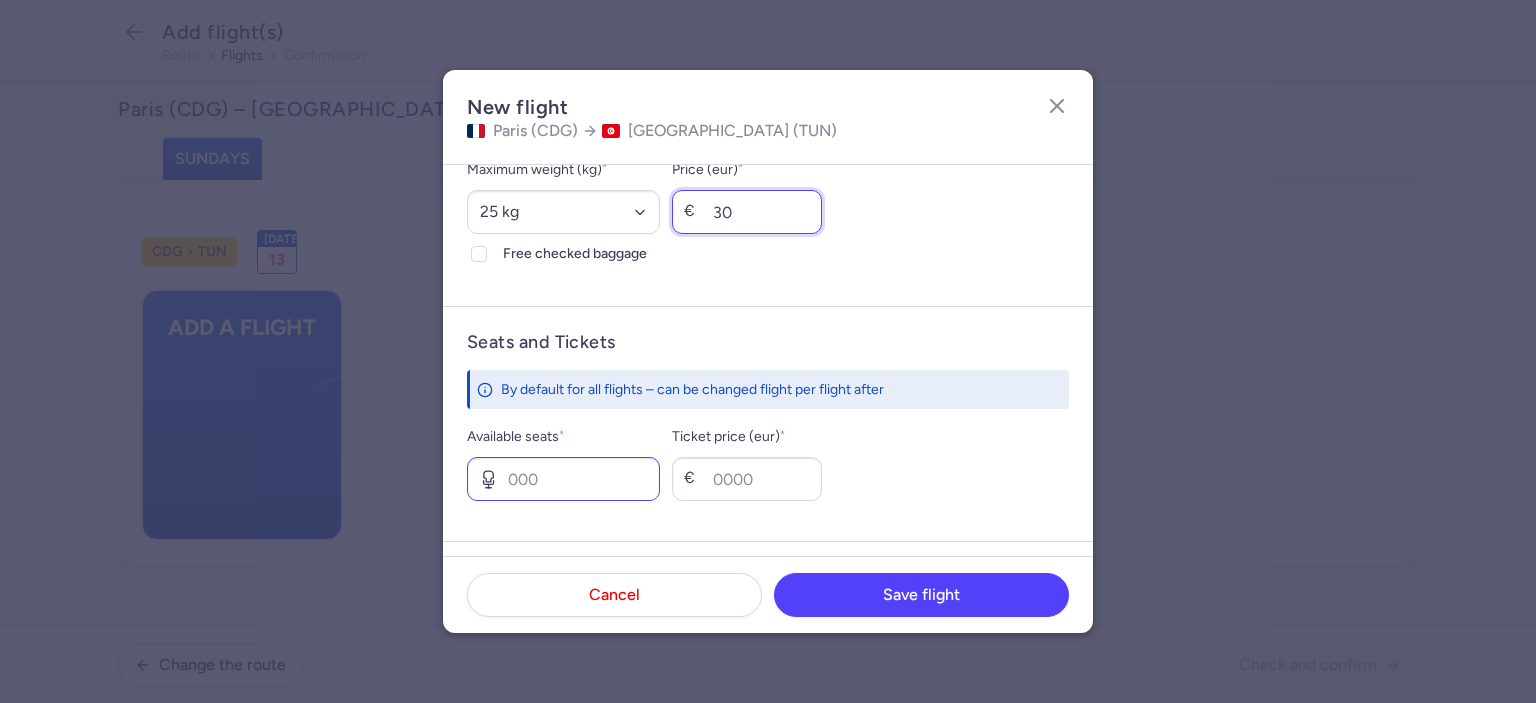 scroll, scrollTop: 600, scrollLeft: 0, axis: vertical 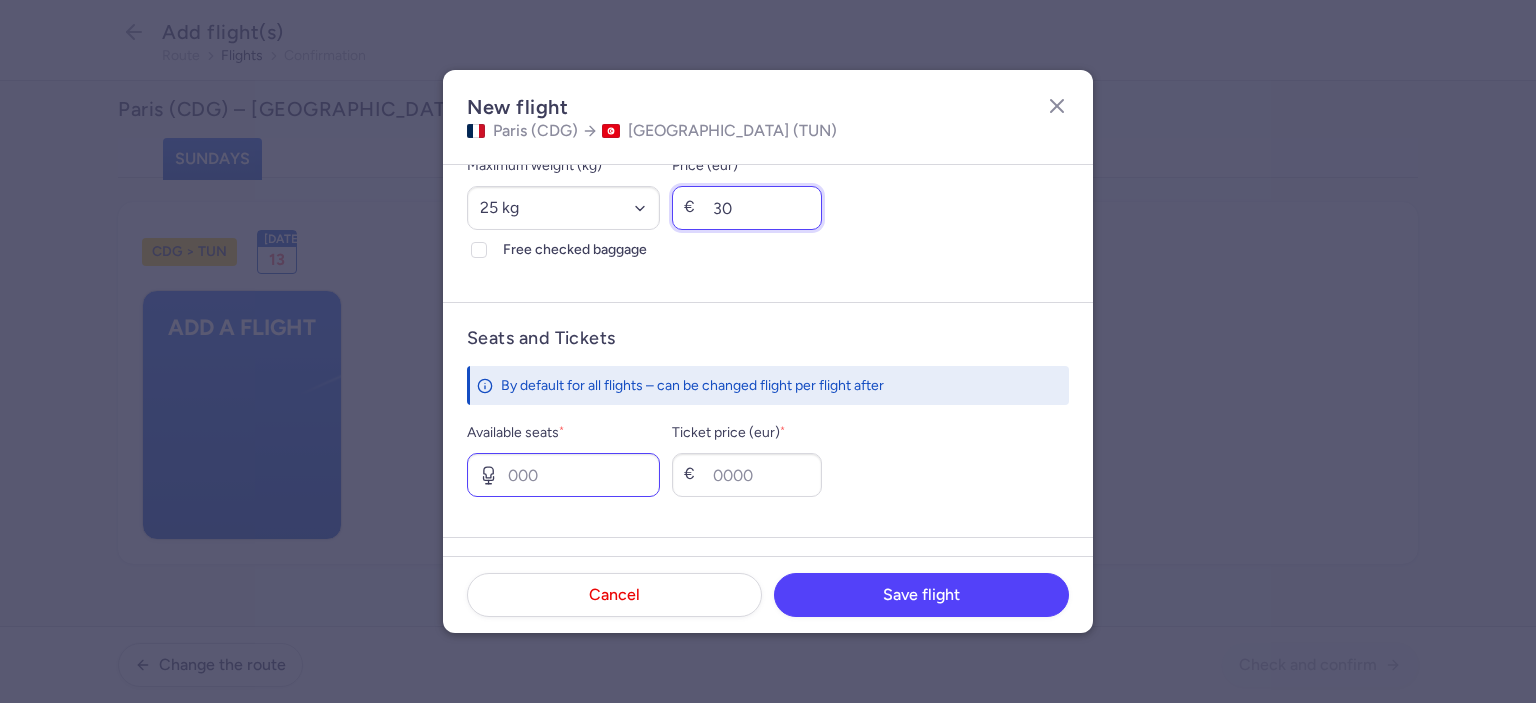 type on "30" 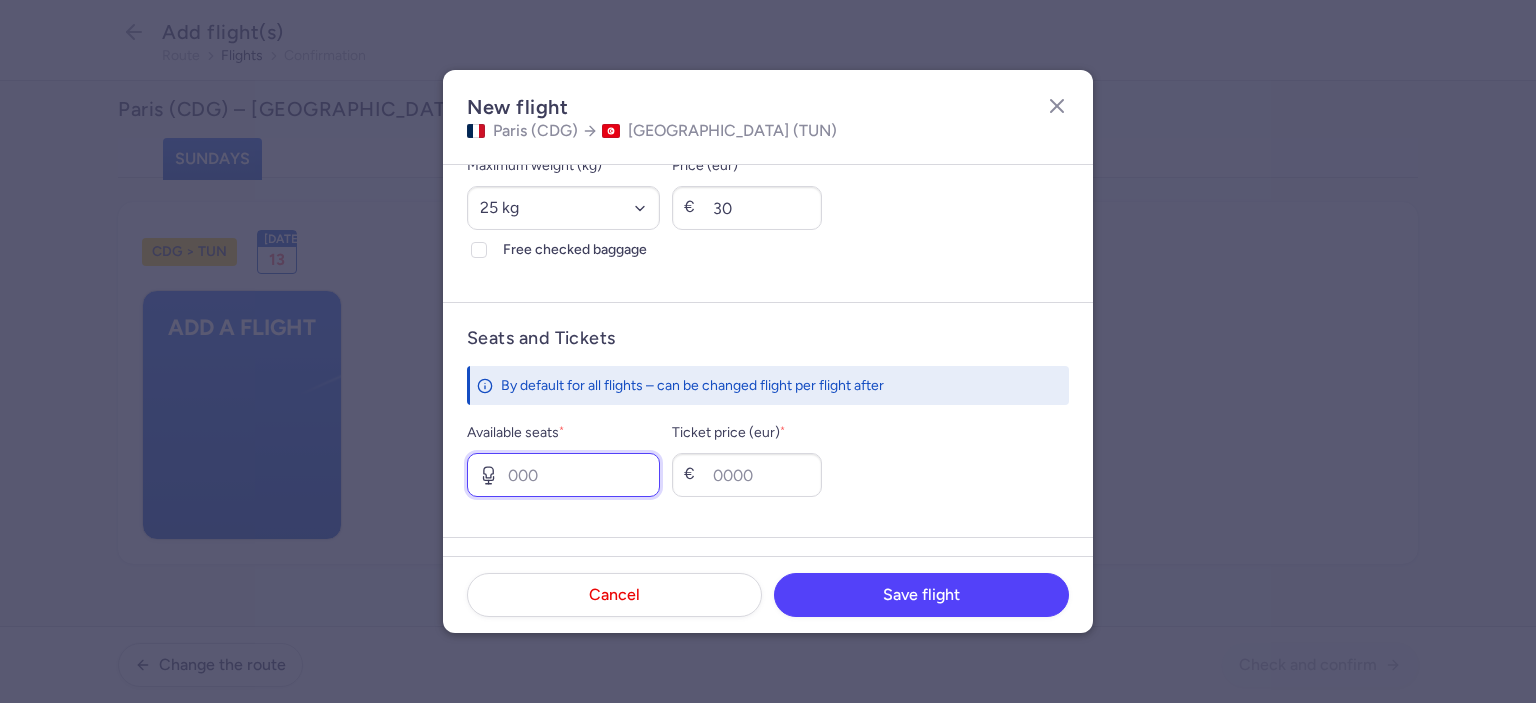click on "Available seats  *" at bounding box center [563, 475] 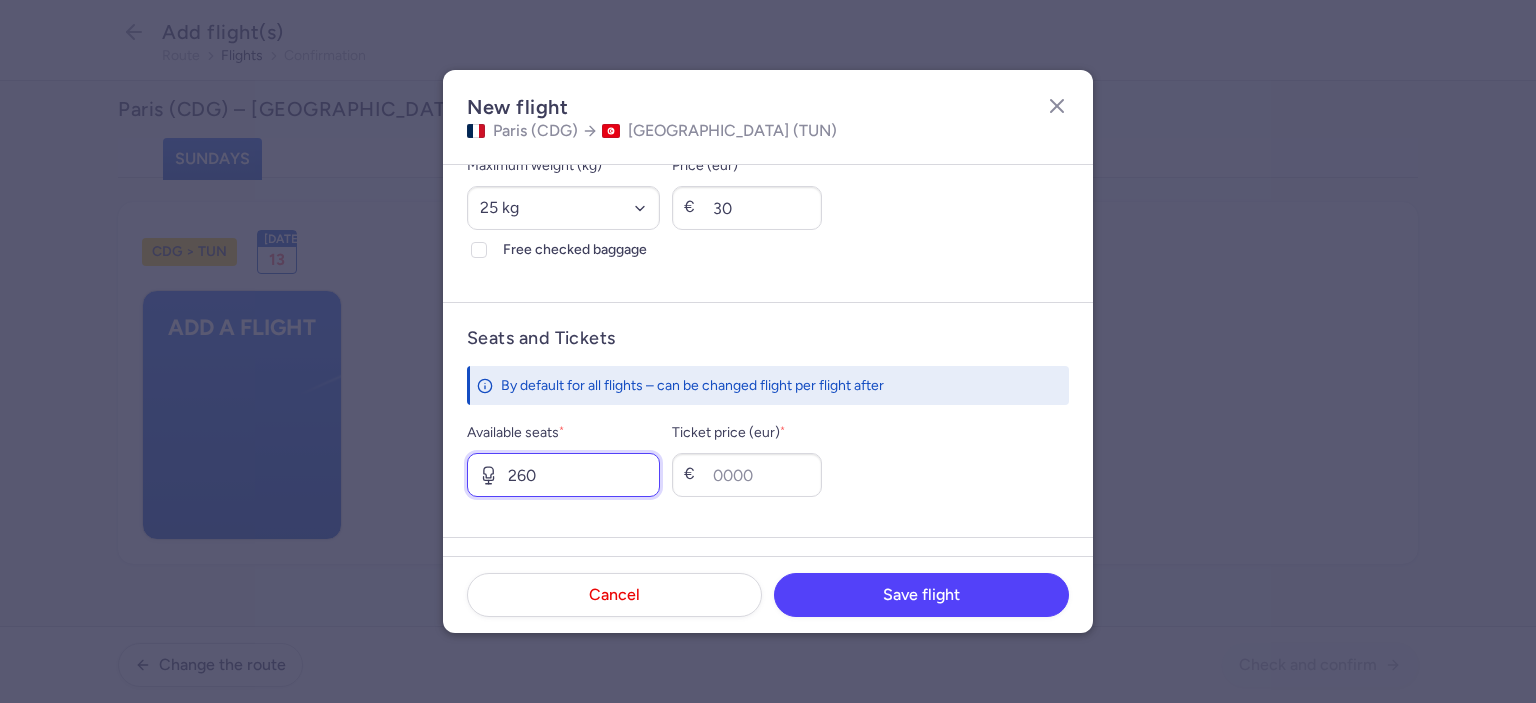 drag, startPoint x: 556, startPoint y: 474, endPoint x: 465, endPoint y: 479, distance: 91.13726 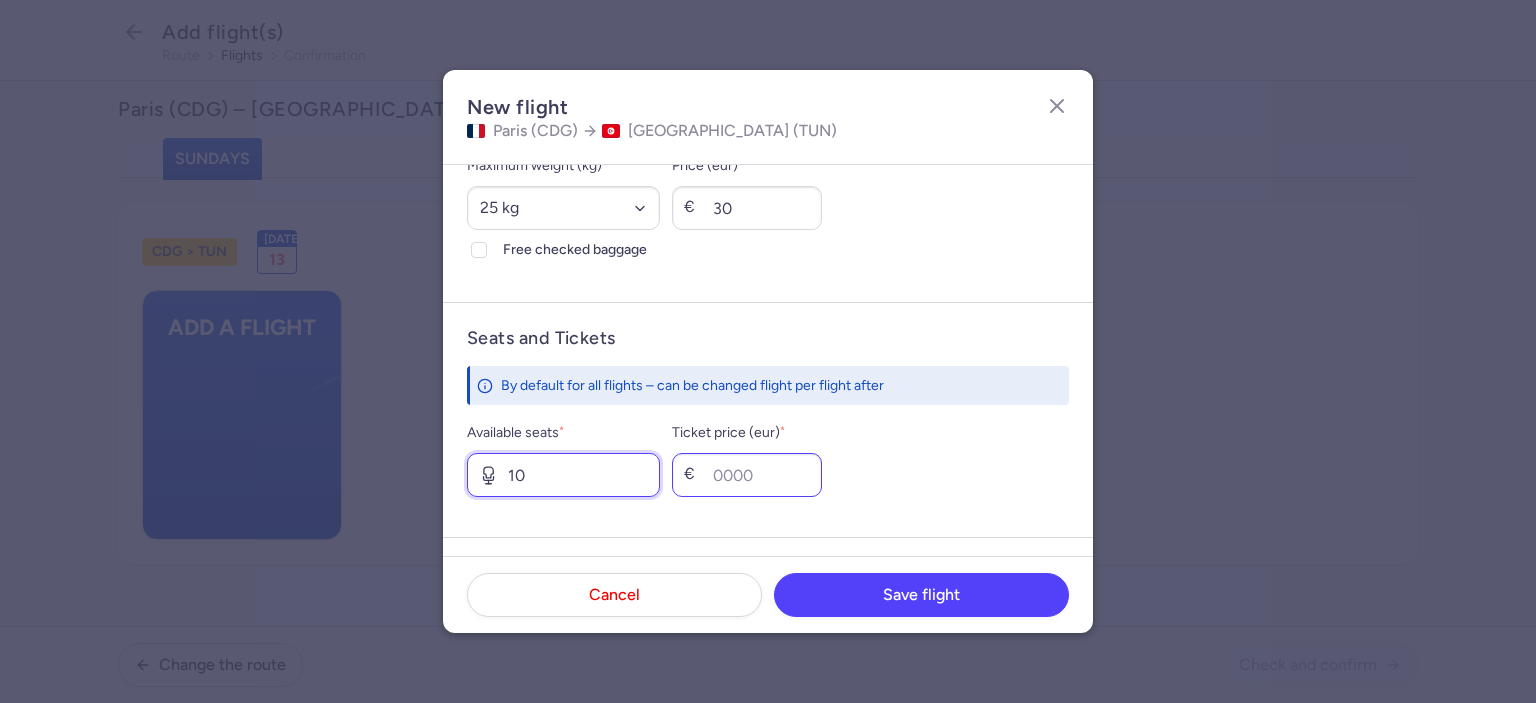 type on "10" 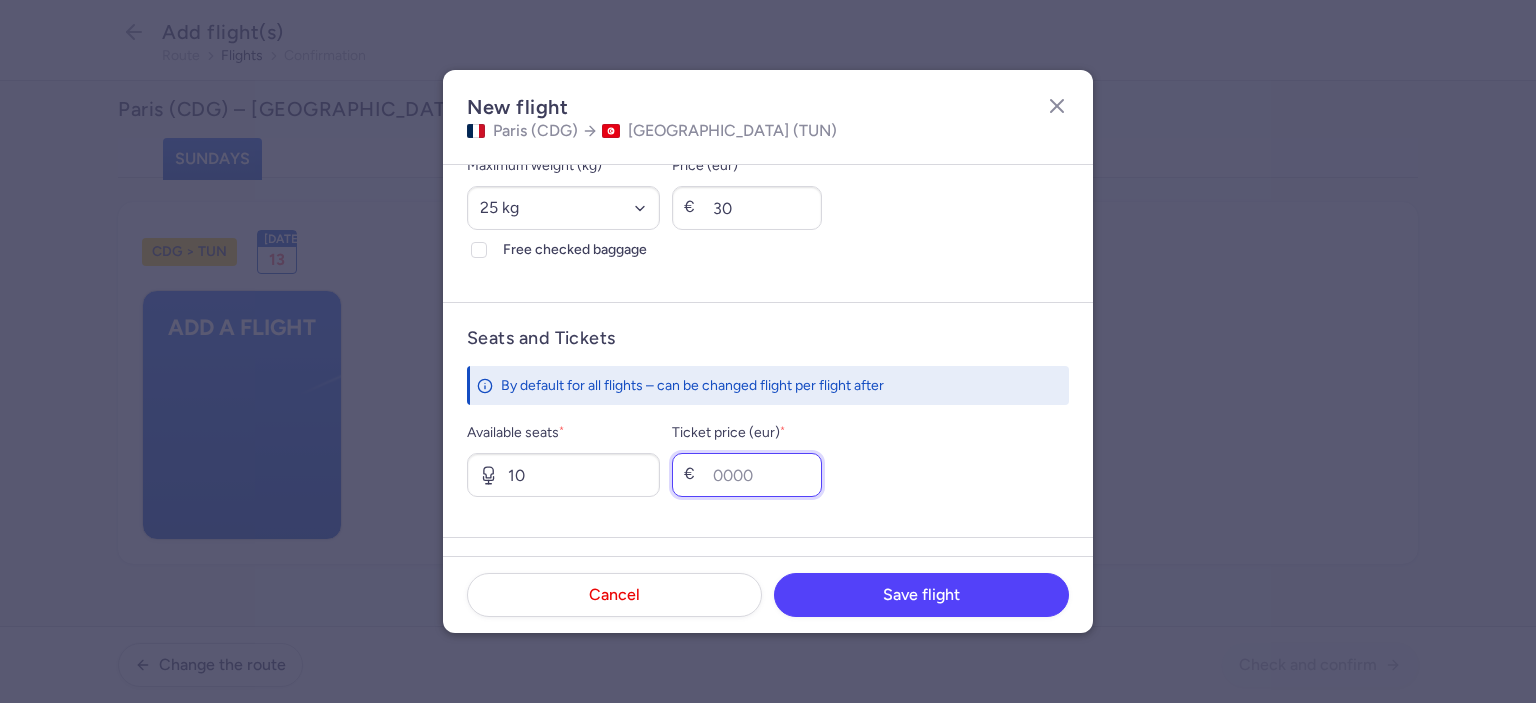 click on "Ticket price (eur)  *" at bounding box center [747, 475] 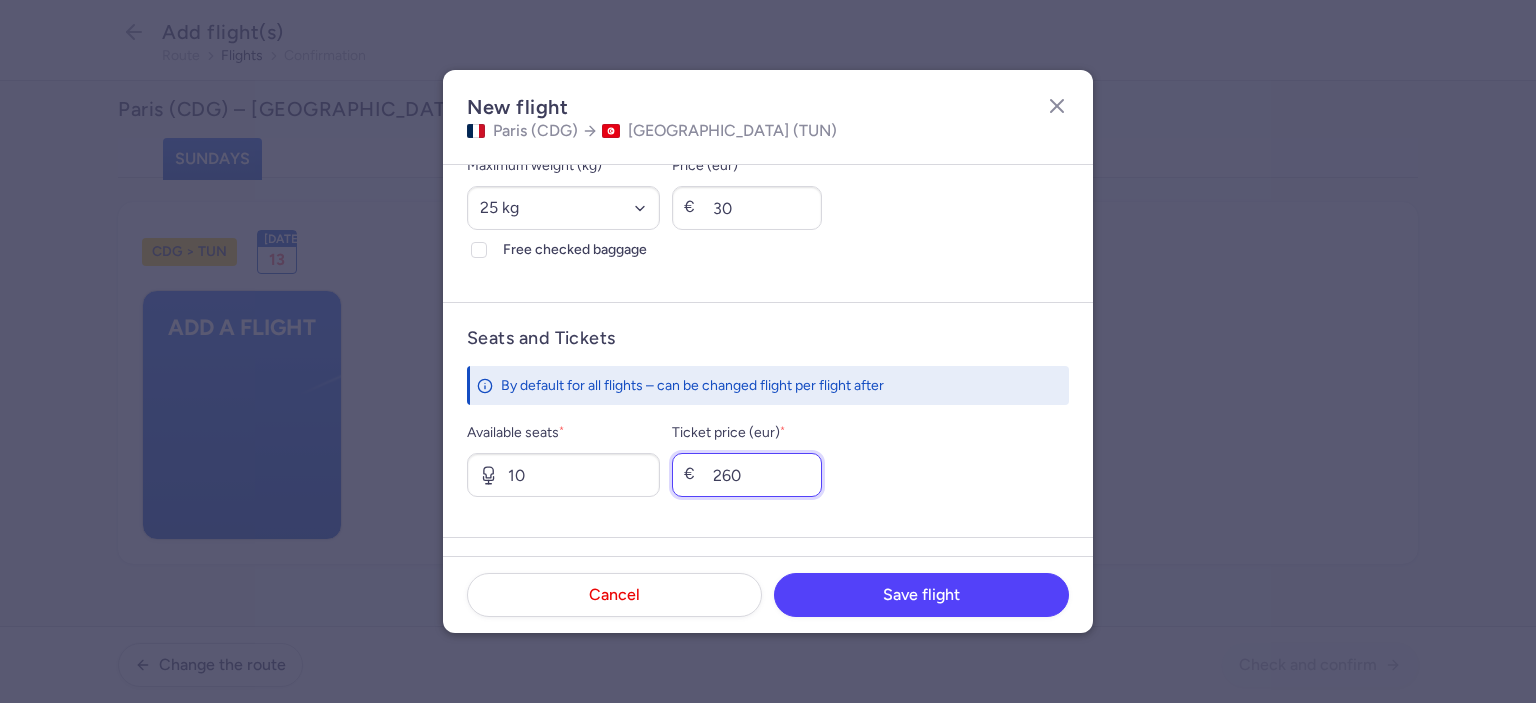 type on "260" 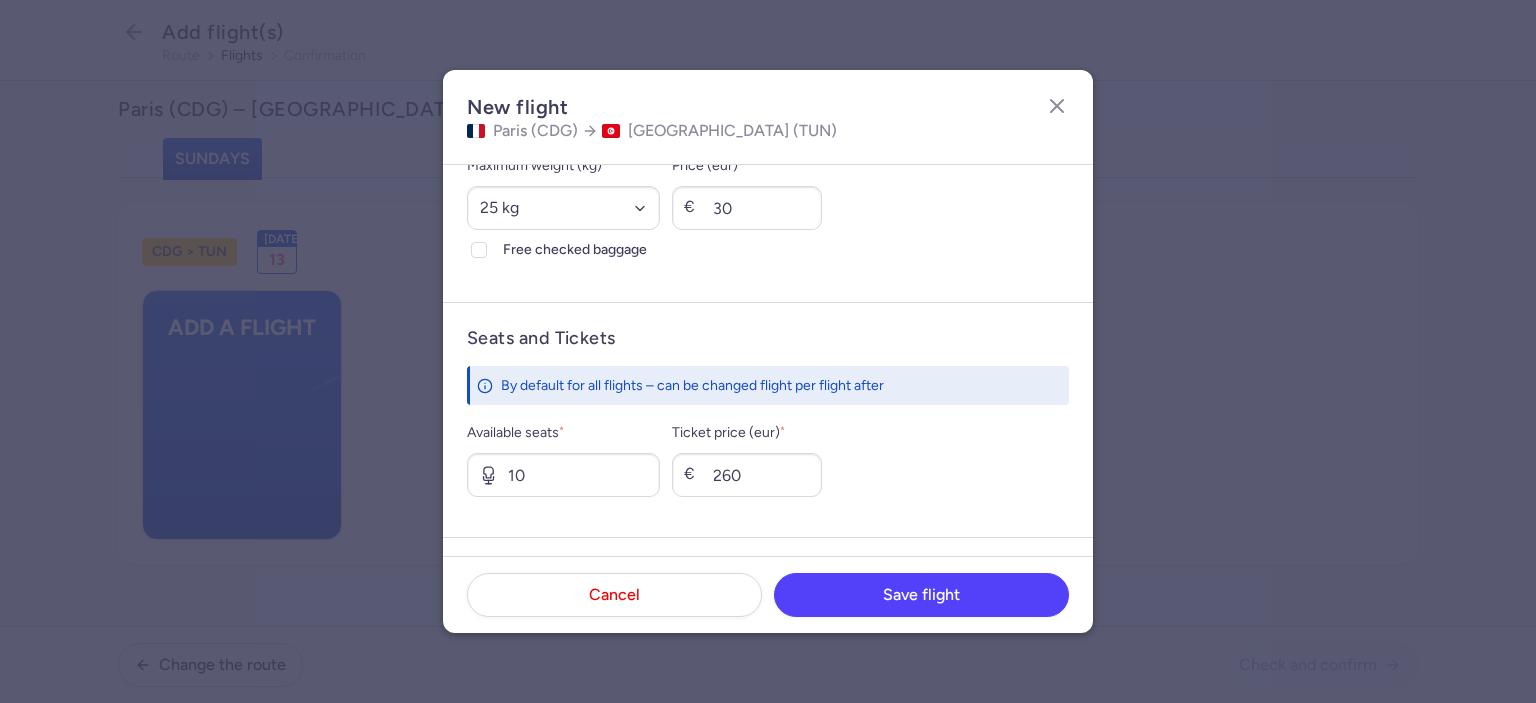 click on "Available seats  * 10 Ticket price (eur)  * € 260" at bounding box center [768, 459] 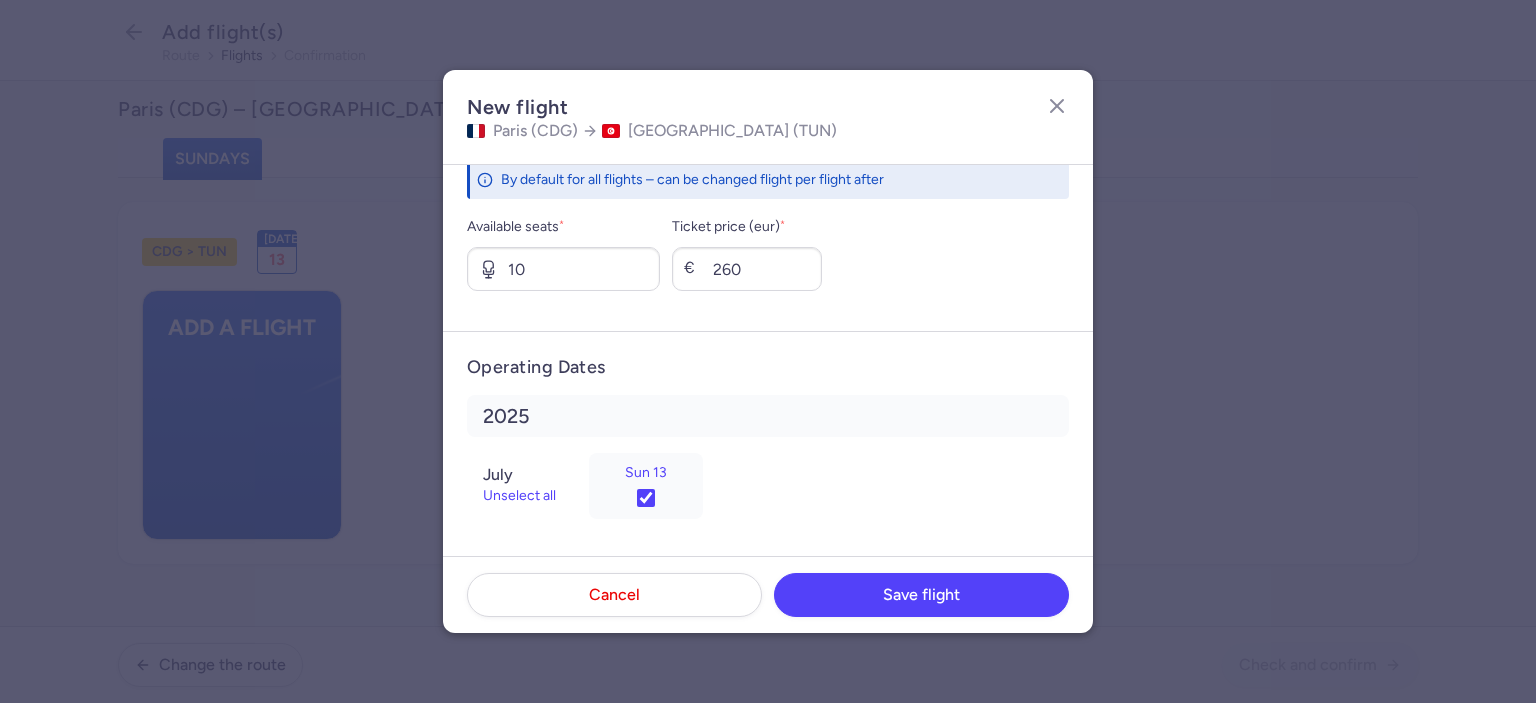 scroll, scrollTop: 808, scrollLeft: 0, axis: vertical 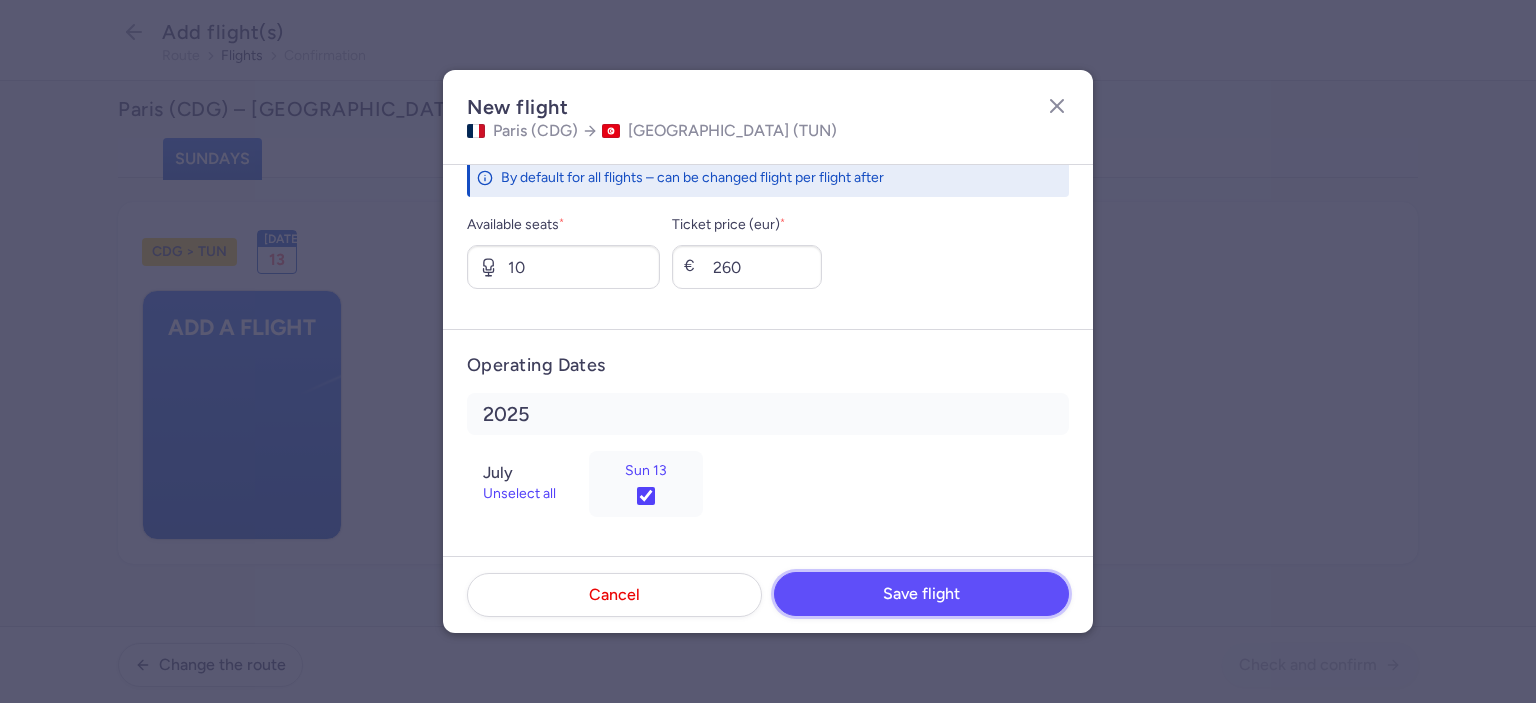 click on "Save flight" at bounding box center (921, 594) 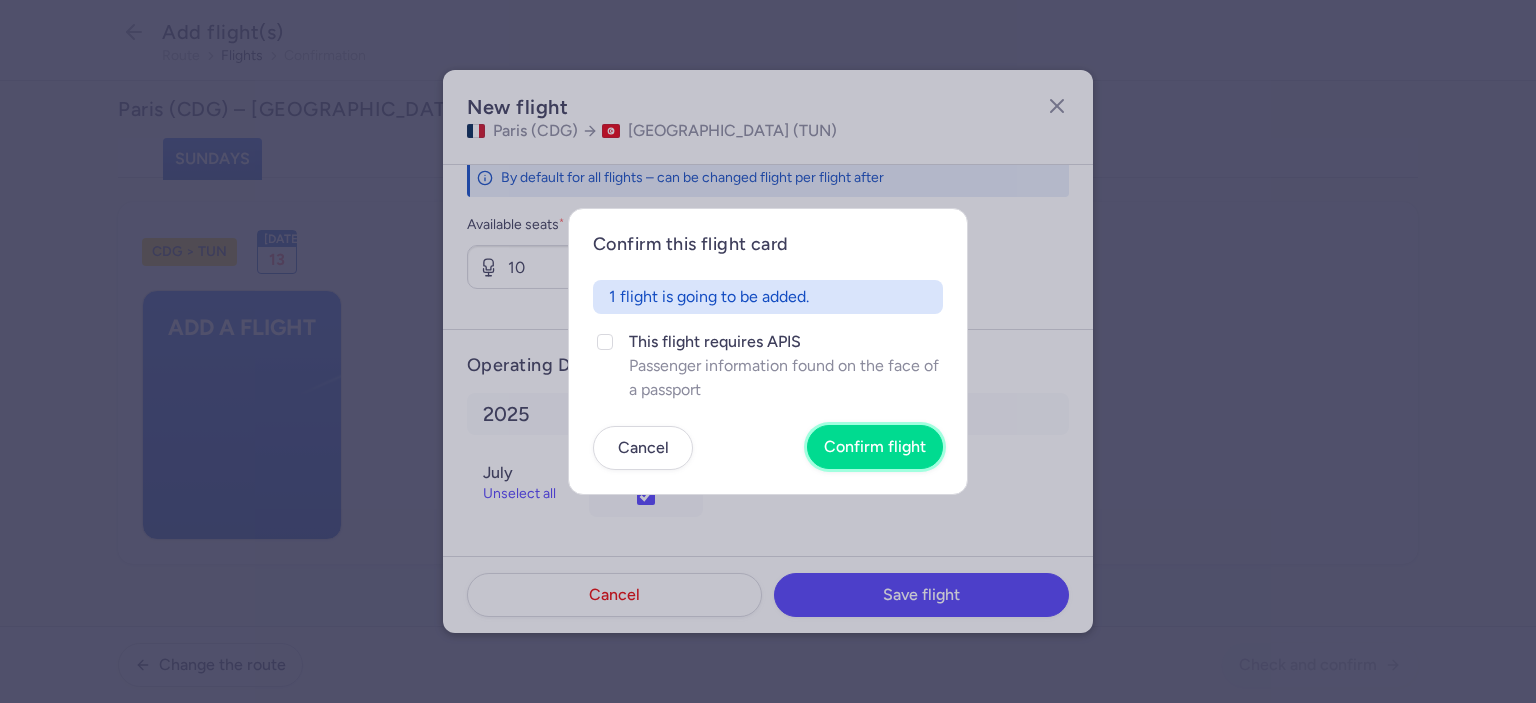 click on "Confirm flight" at bounding box center (875, 447) 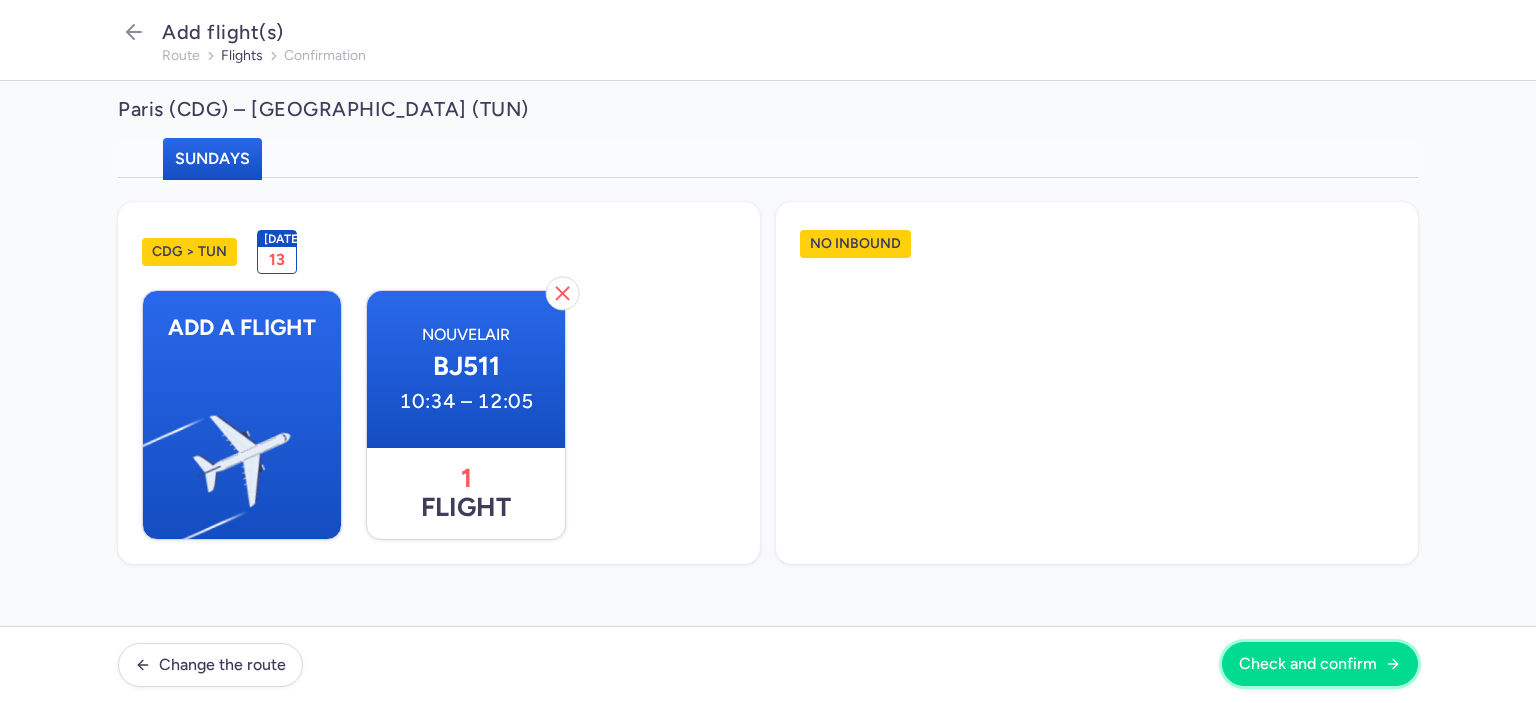 click on "Check and confirm" at bounding box center (1308, 664) 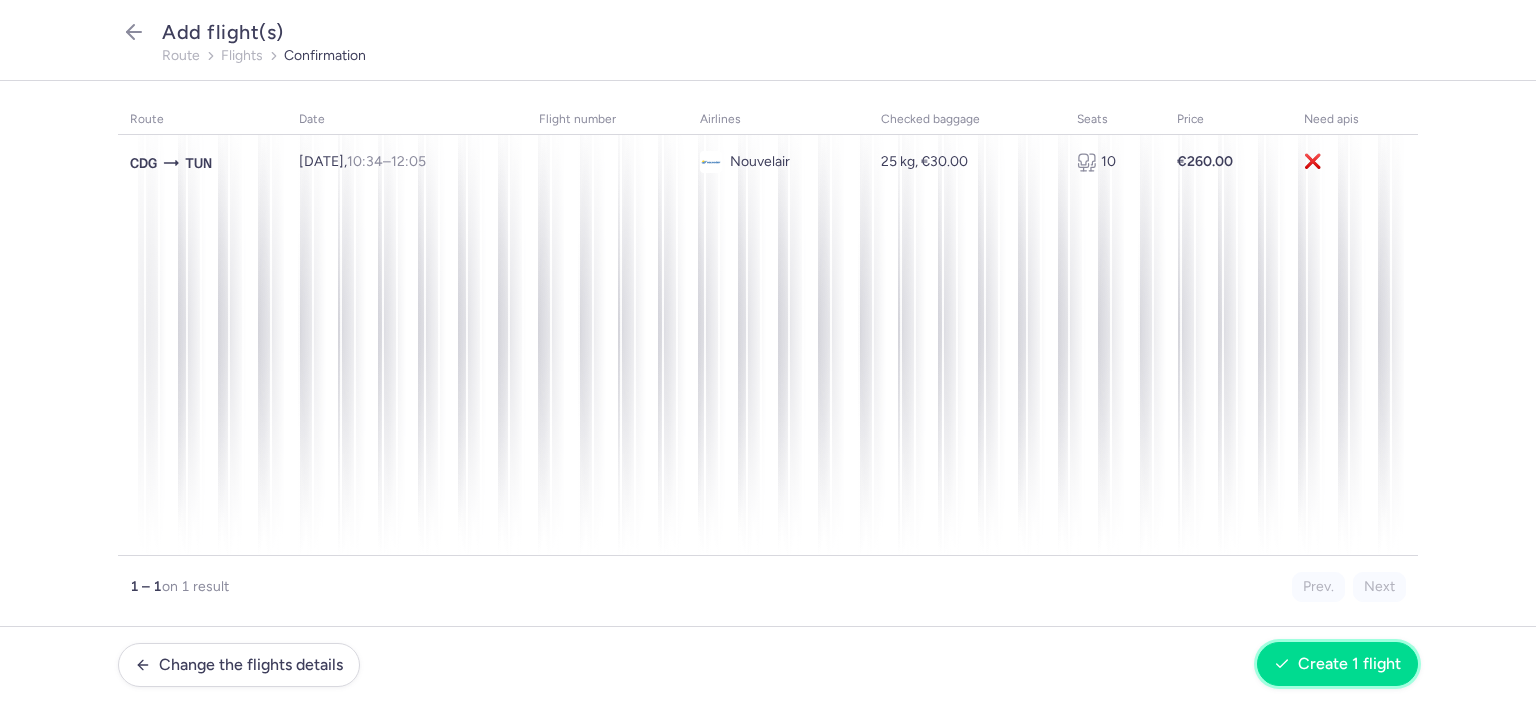 click on "Create 1 flight" at bounding box center [1349, 664] 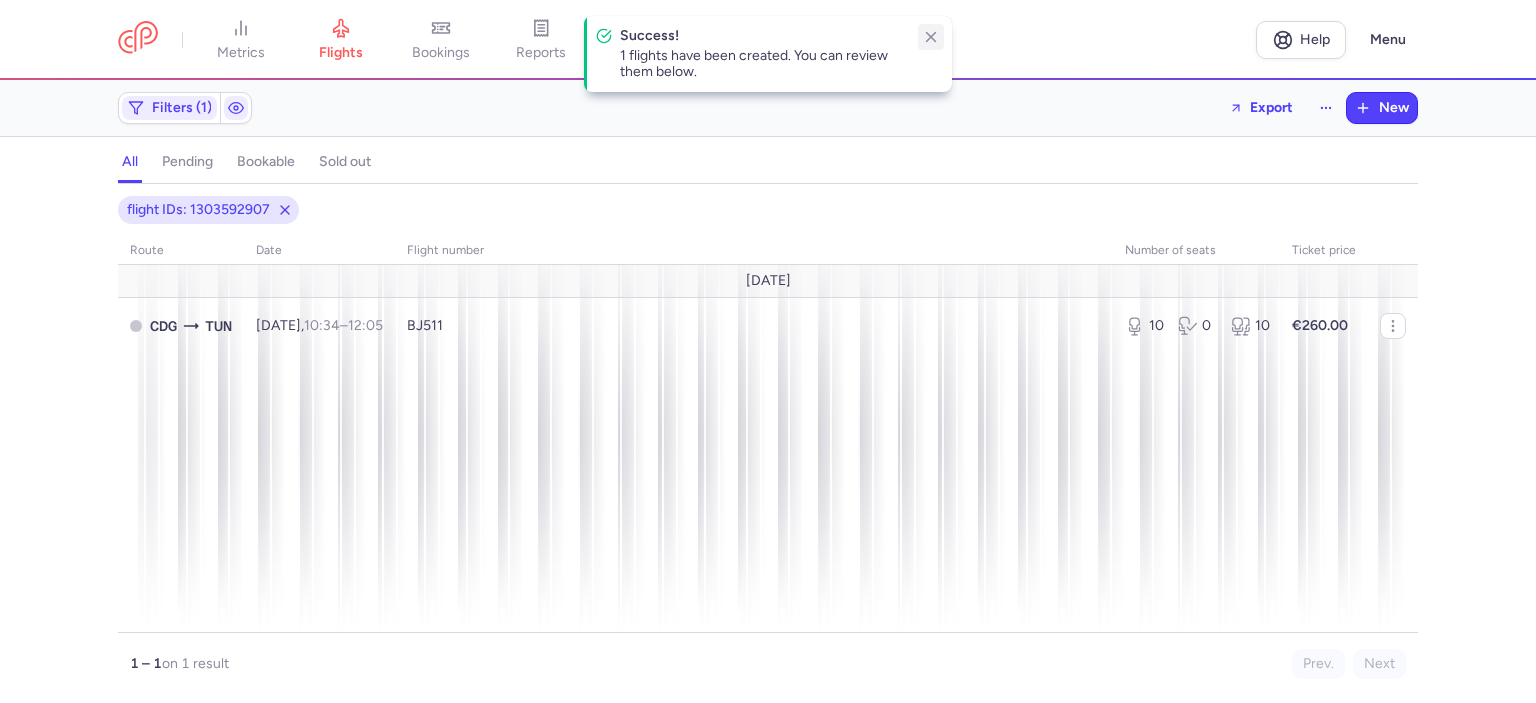 click 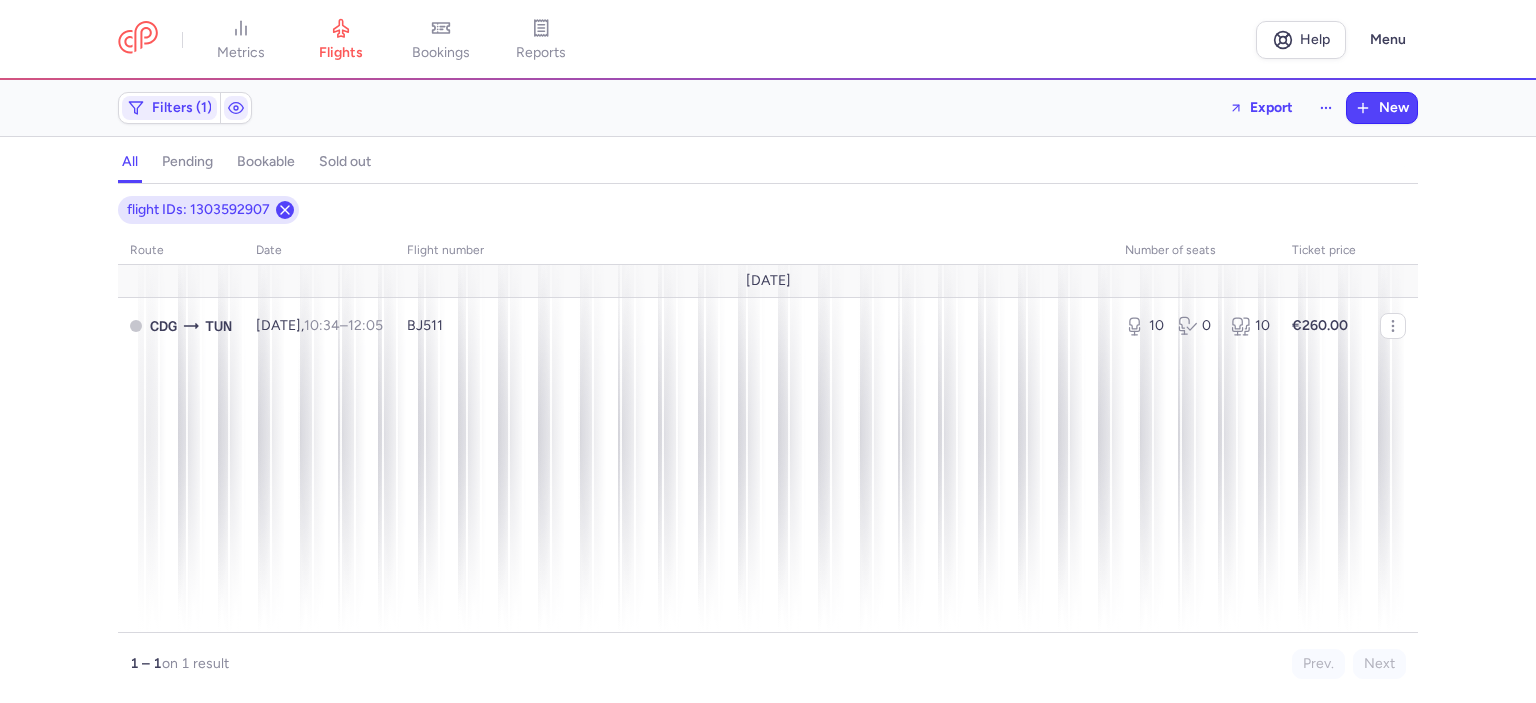 click 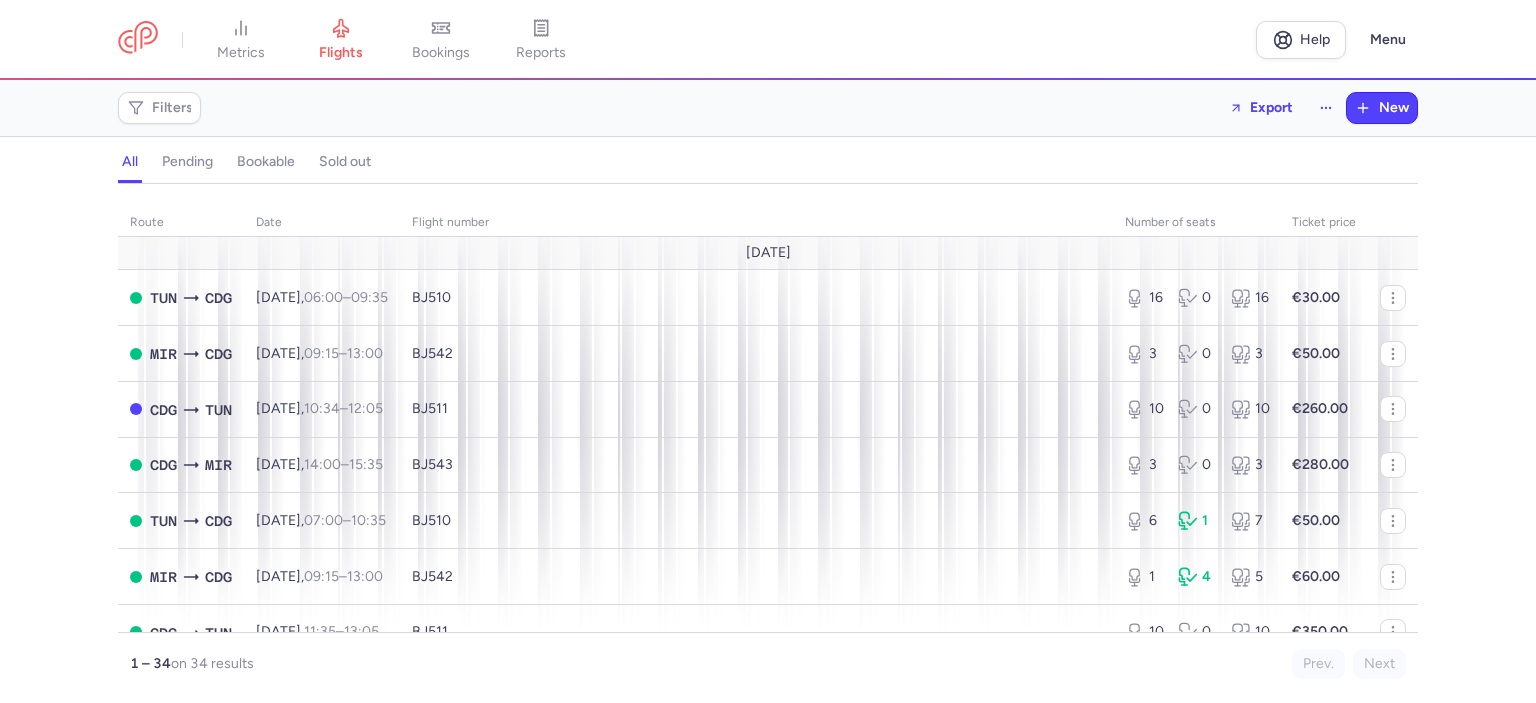 scroll, scrollTop: 0, scrollLeft: 0, axis: both 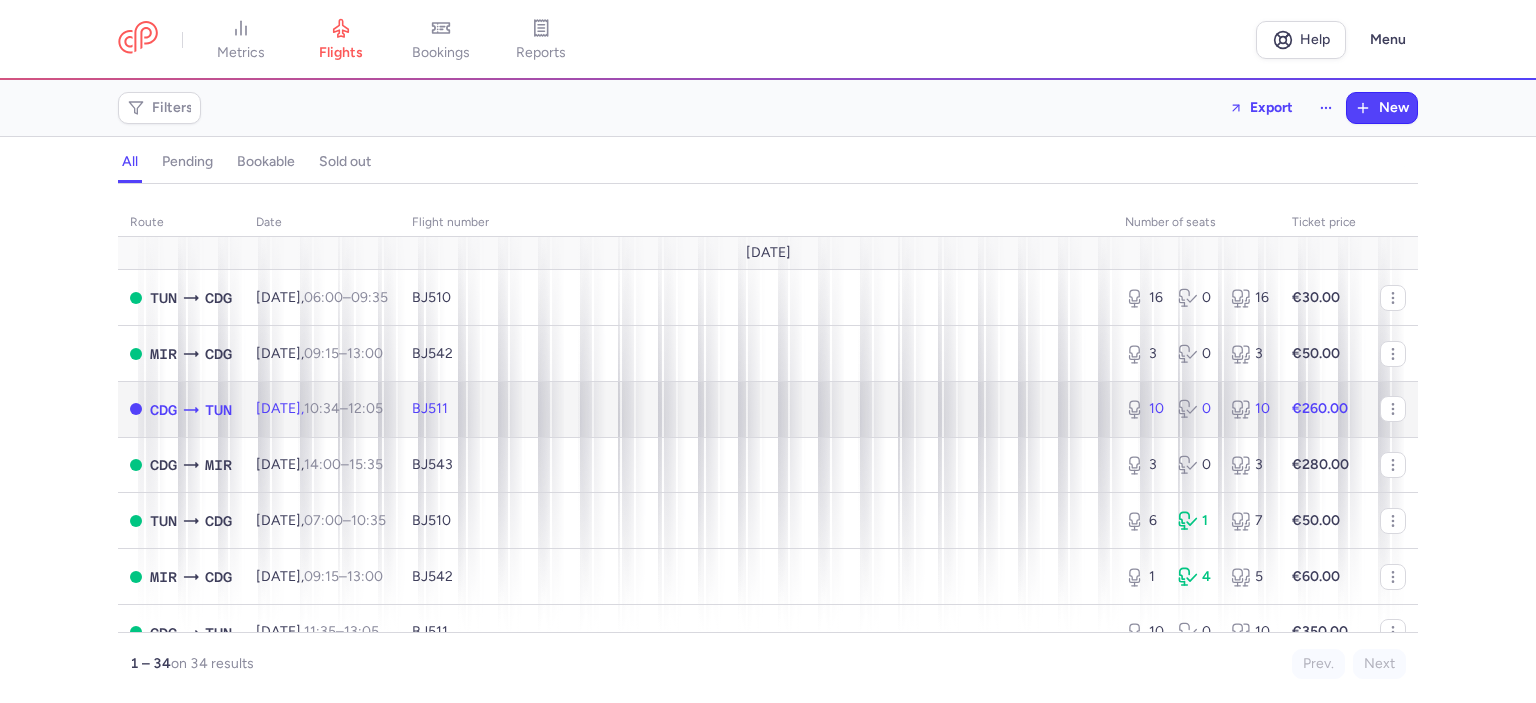 click on "[DATE]  10:34  –  12:05  +0" at bounding box center (319, 408) 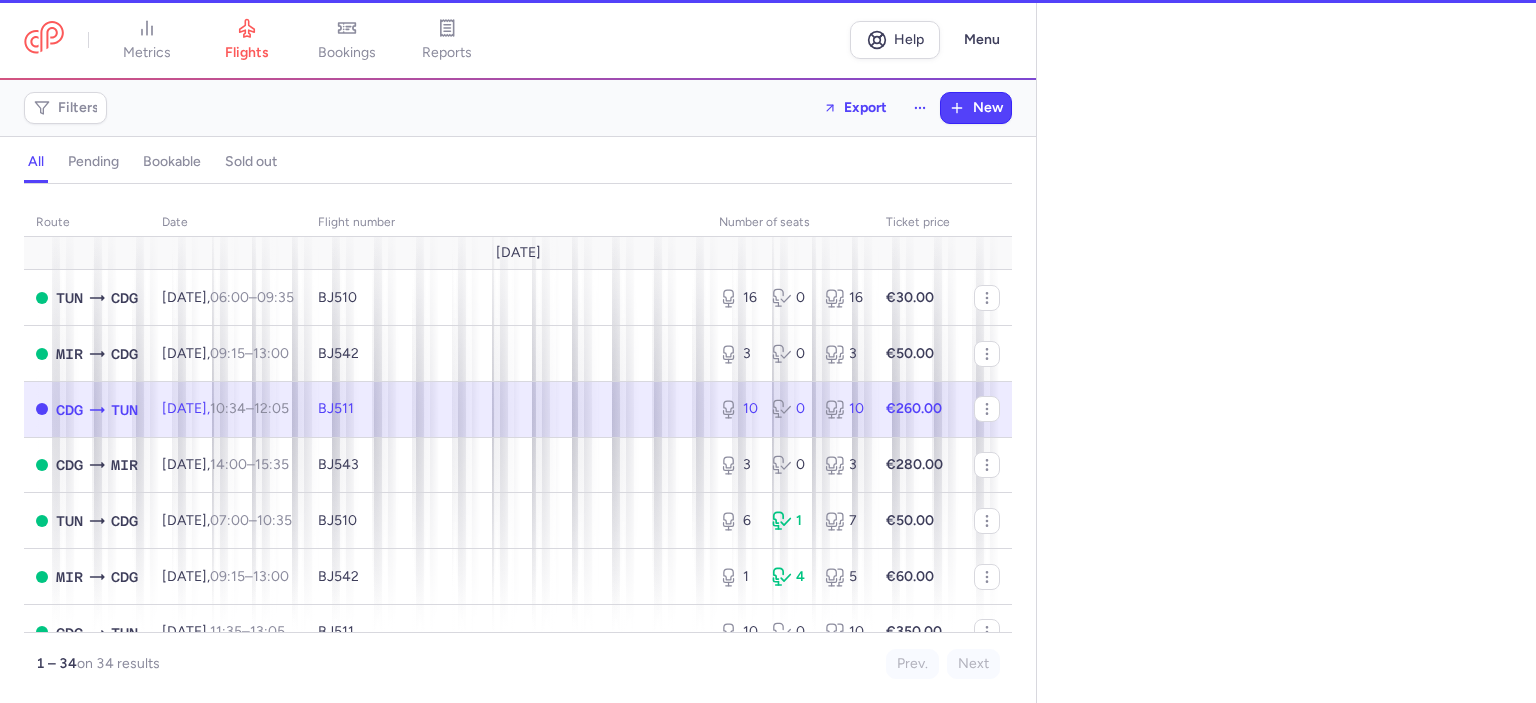 select on "days" 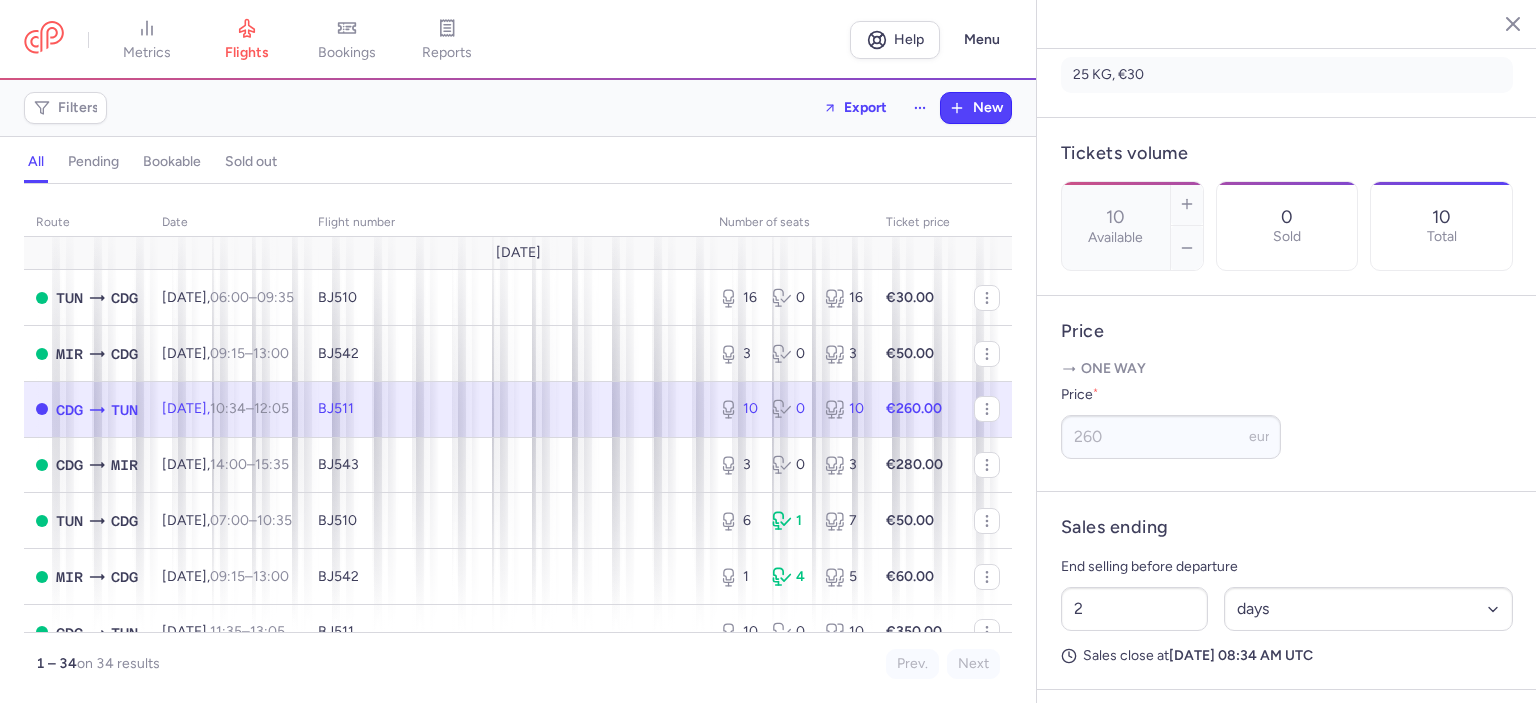 scroll, scrollTop: 691, scrollLeft: 0, axis: vertical 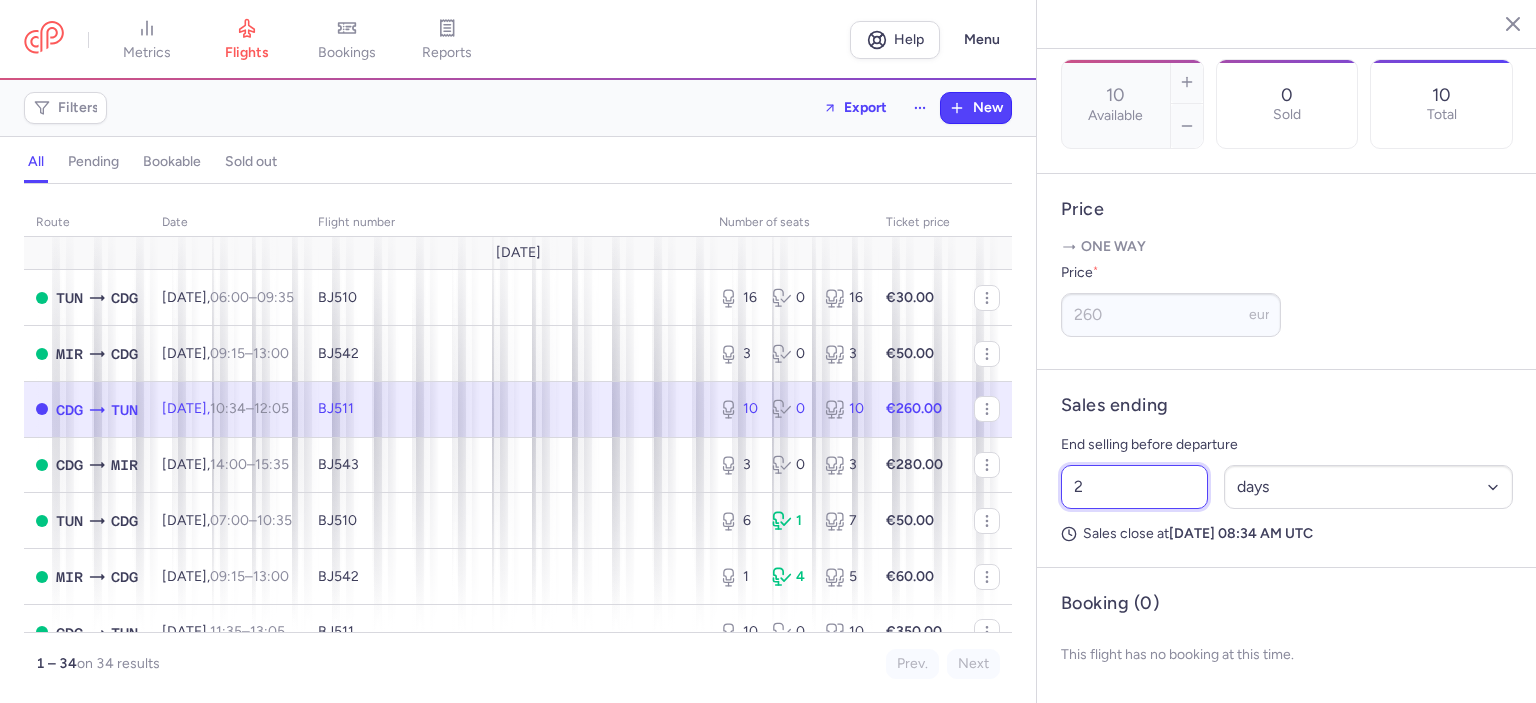 click on "2" at bounding box center [1134, 487] 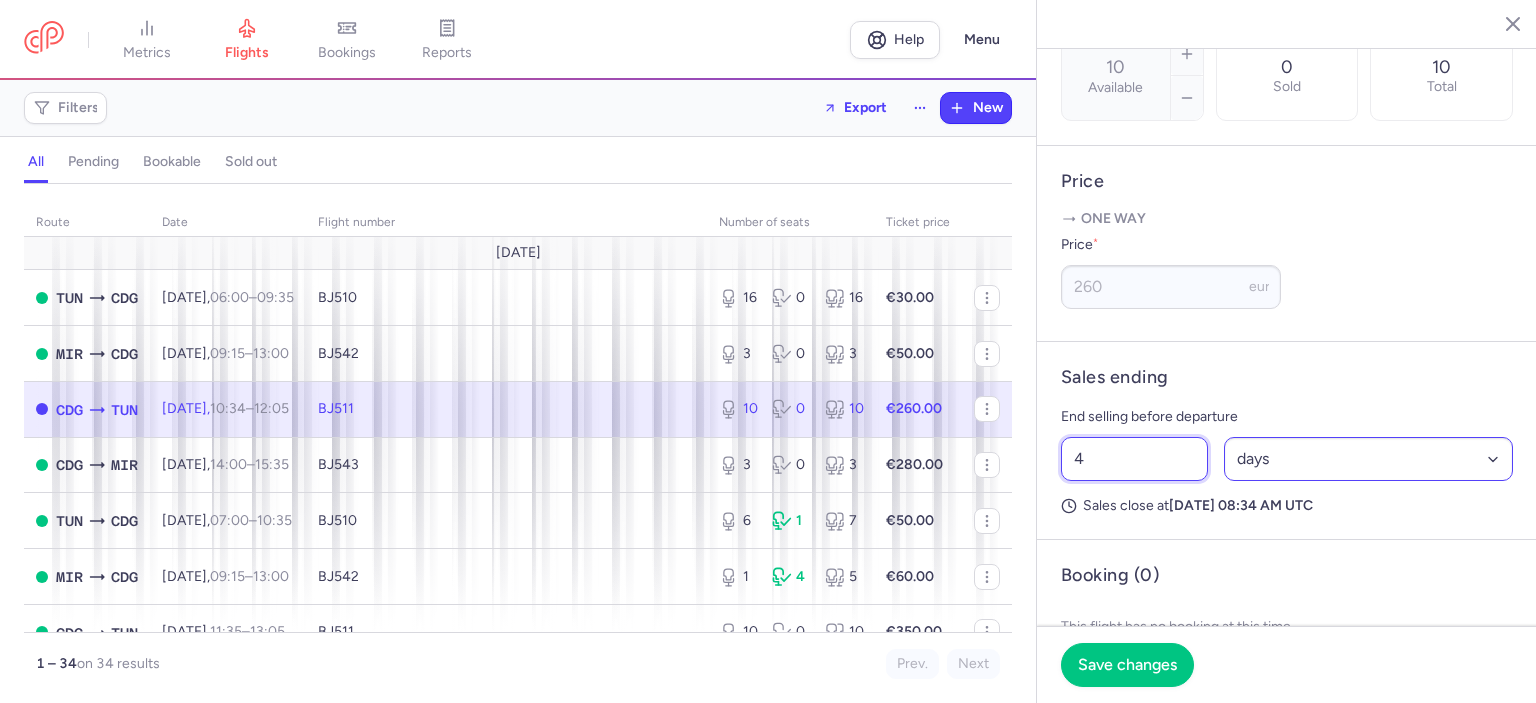 type on "4" 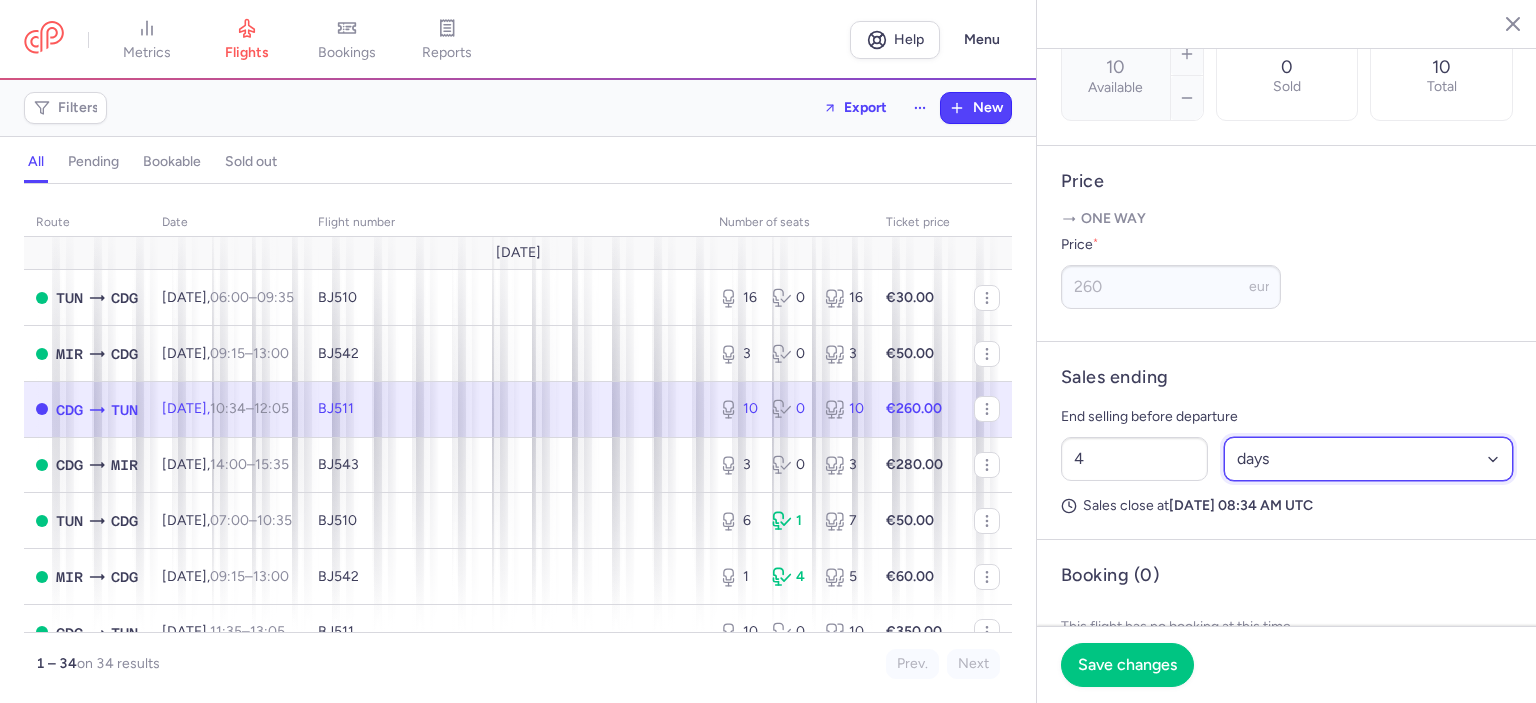 click on "Select an option hours days" at bounding box center (1369, 459) 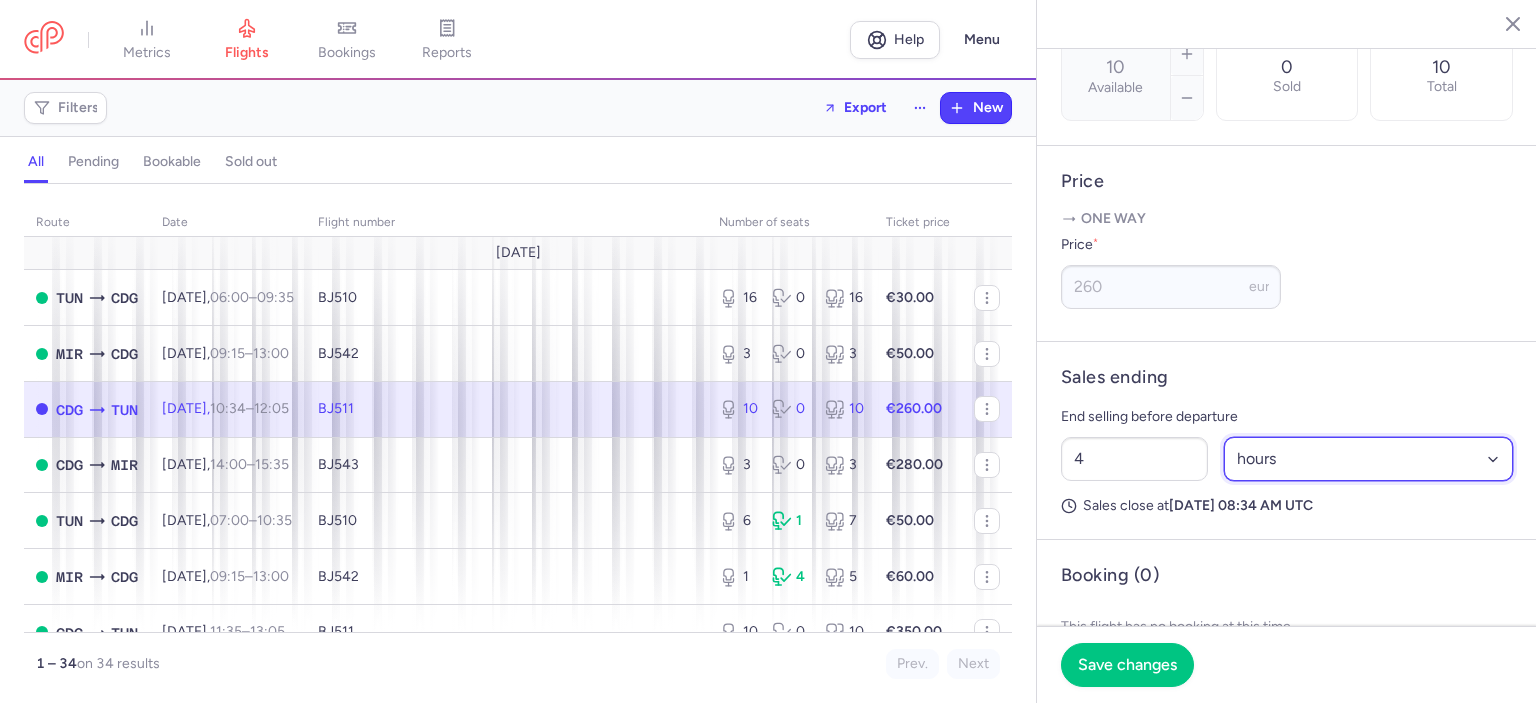 click on "Select an option hours days" at bounding box center [1369, 459] 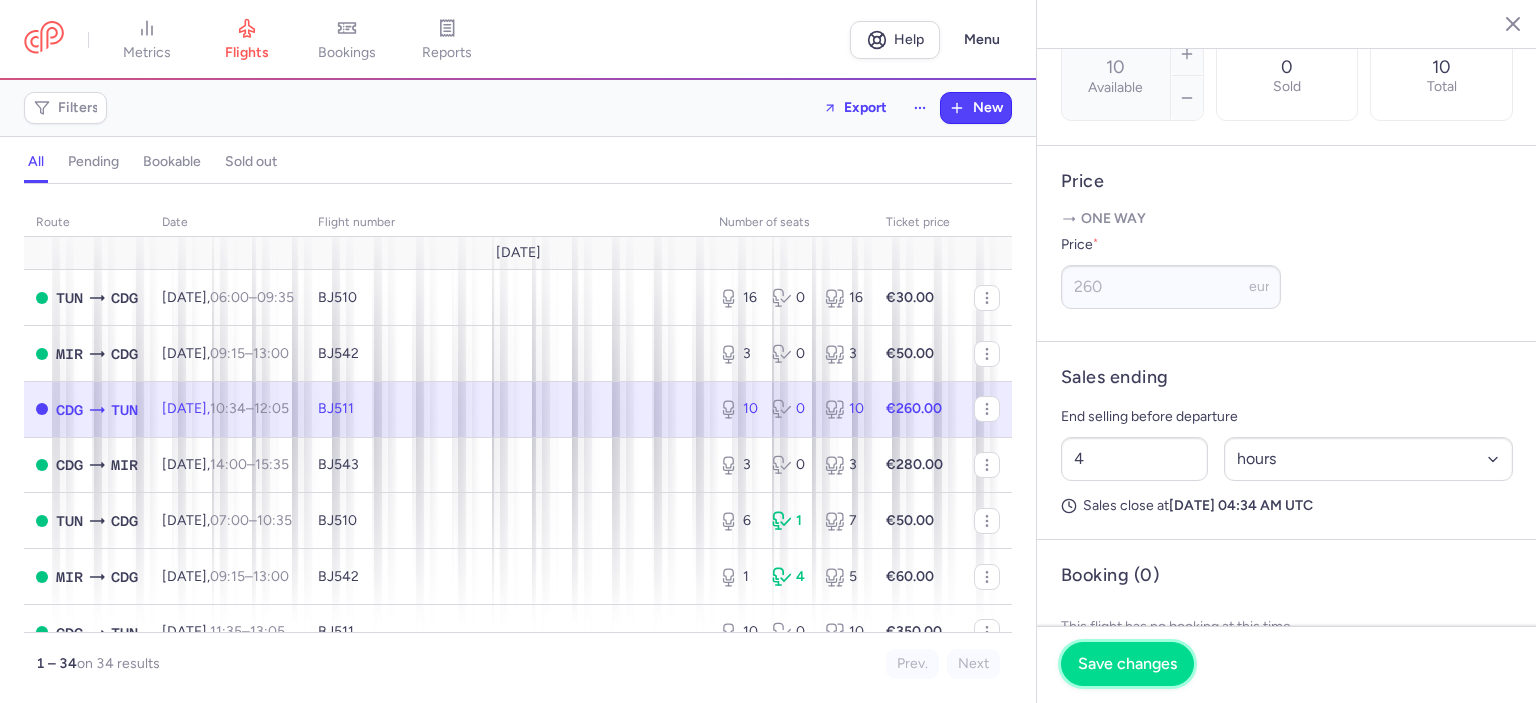 click on "Save changes" at bounding box center [1127, 664] 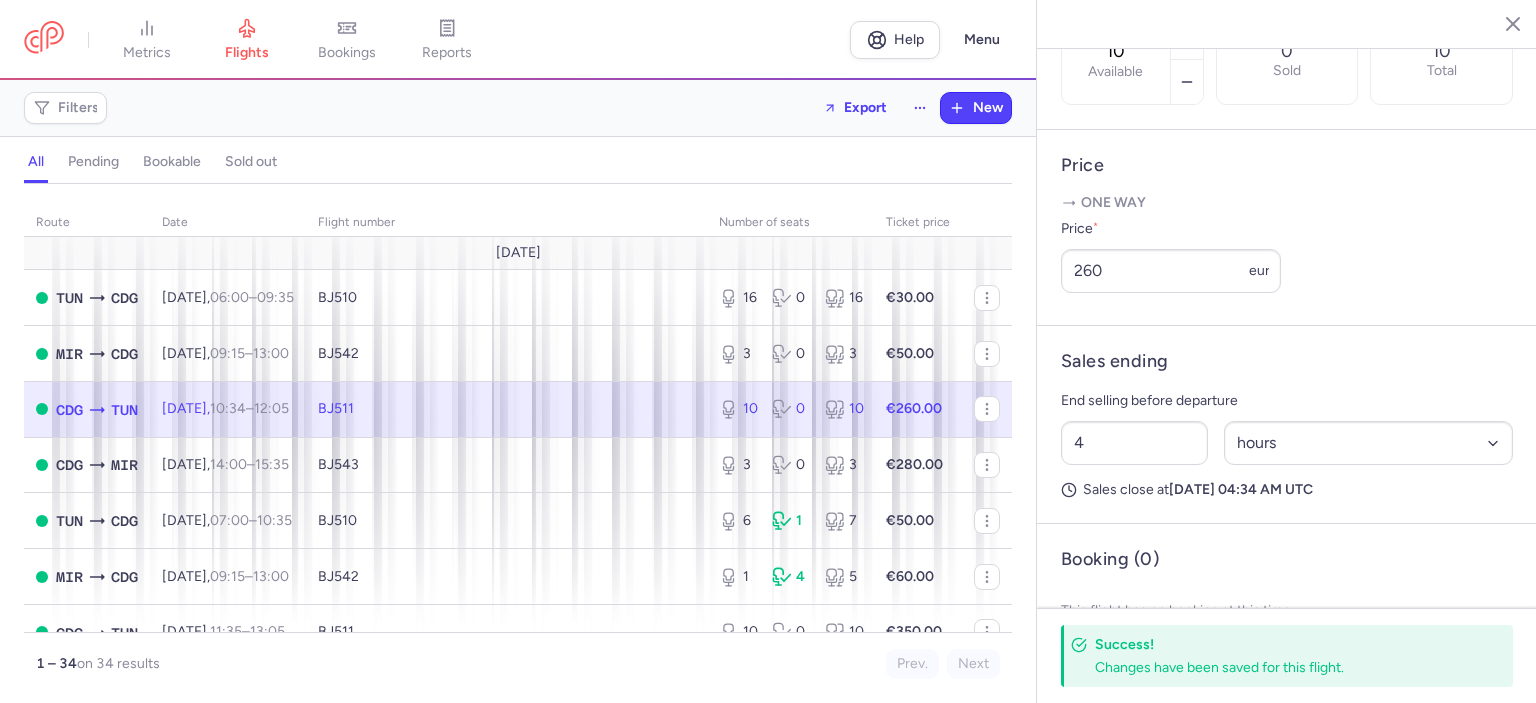 scroll, scrollTop: 675, scrollLeft: 0, axis: vertical 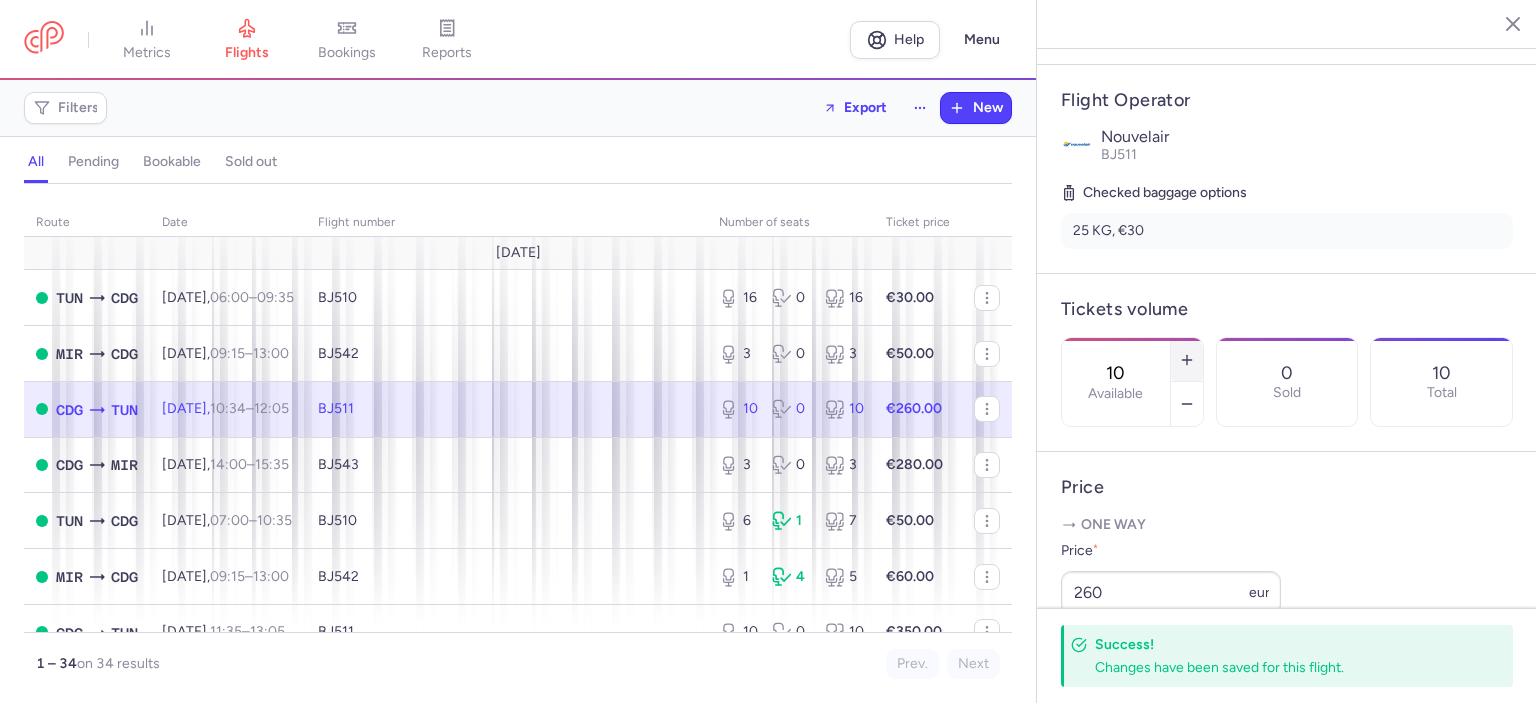 click 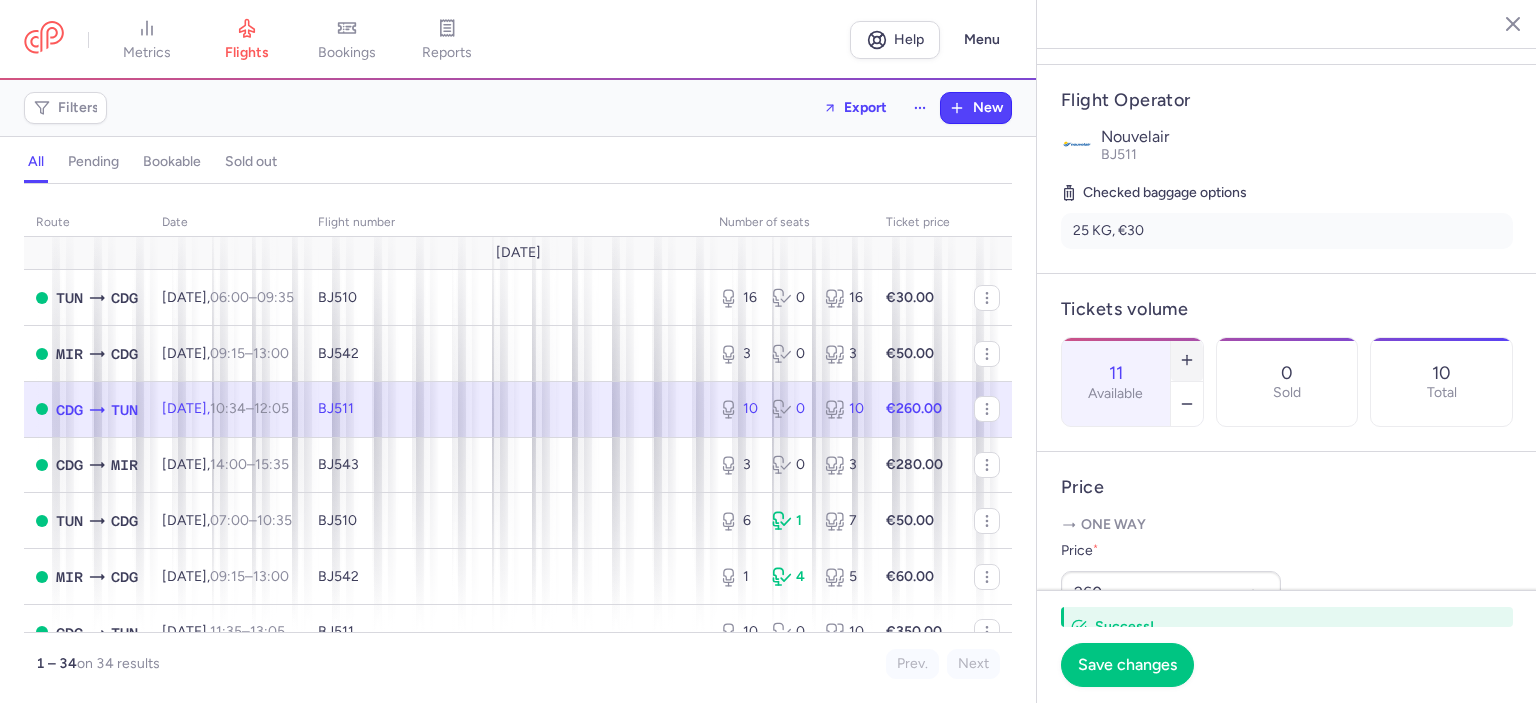 click 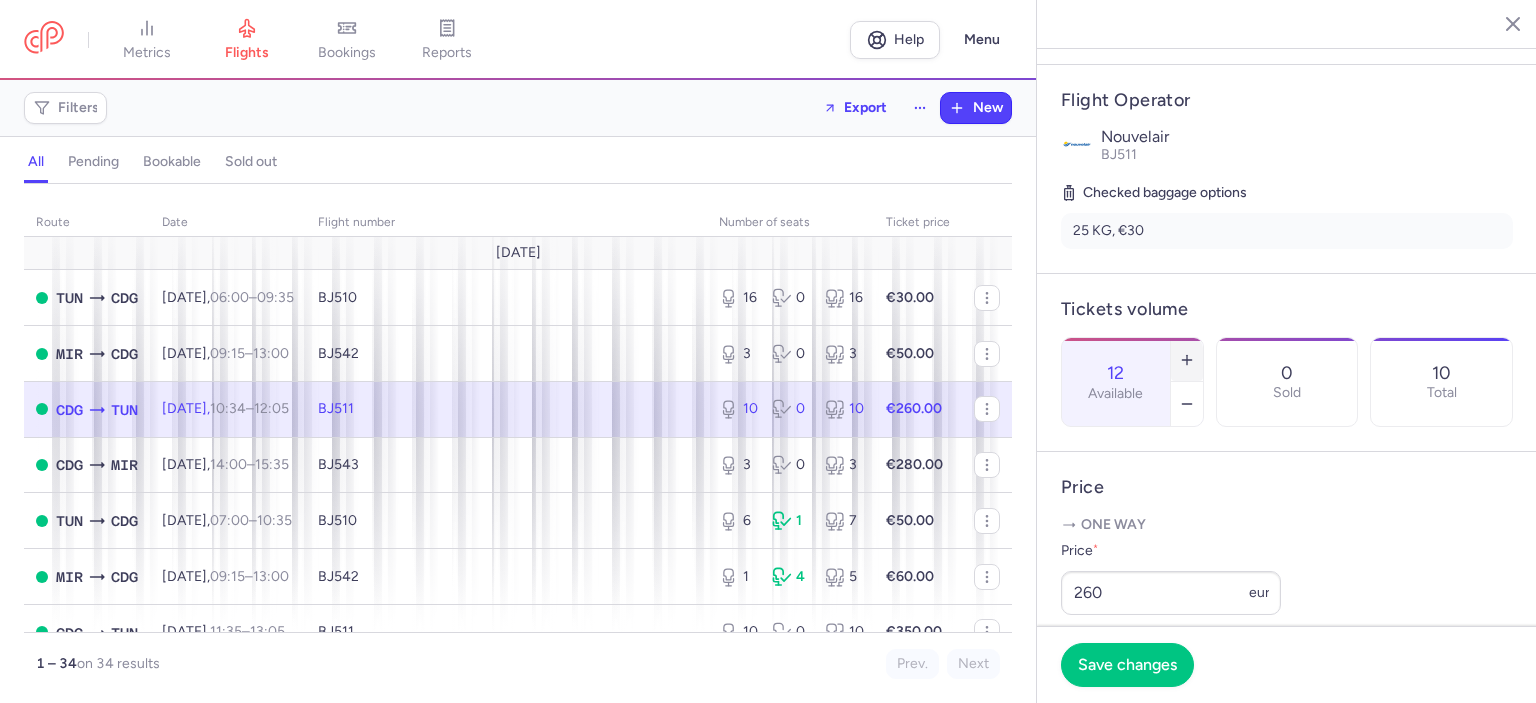 click 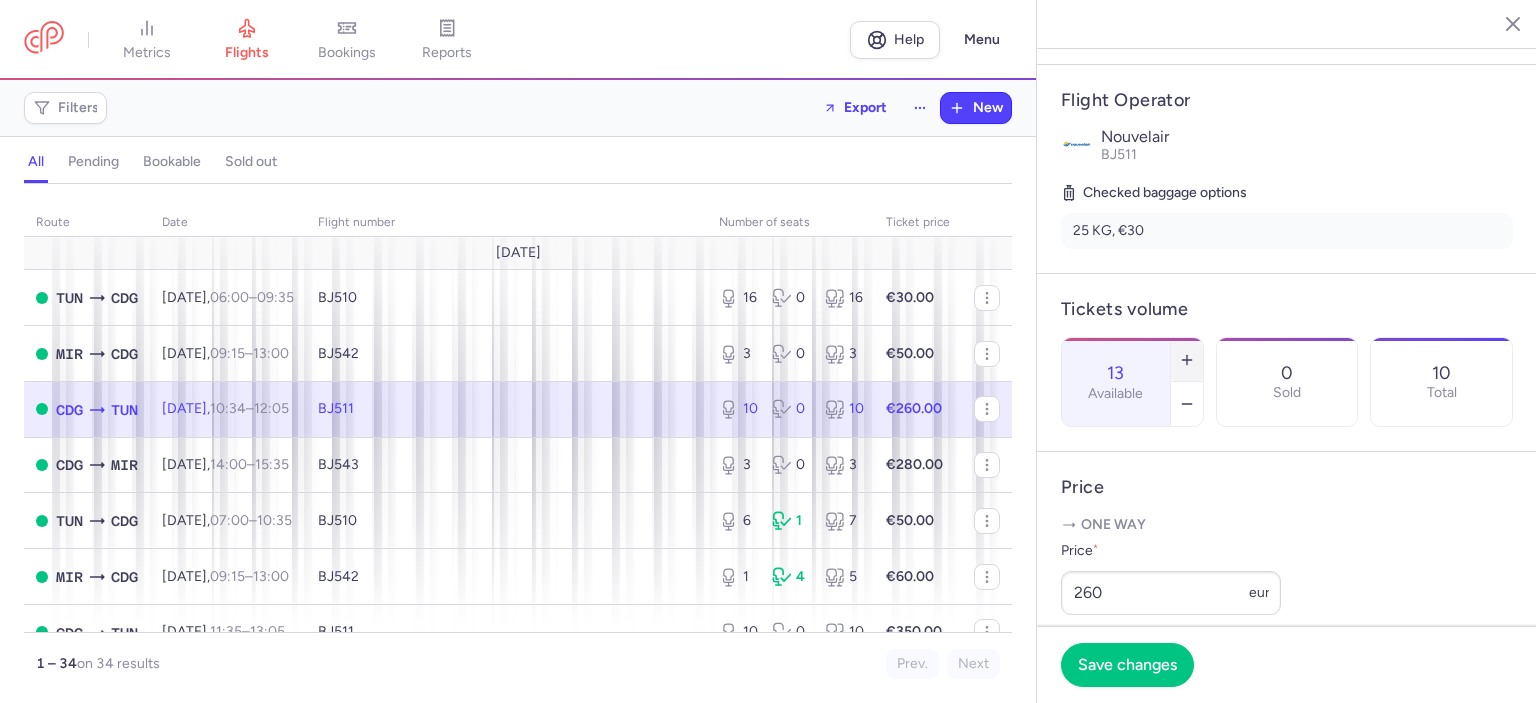 click 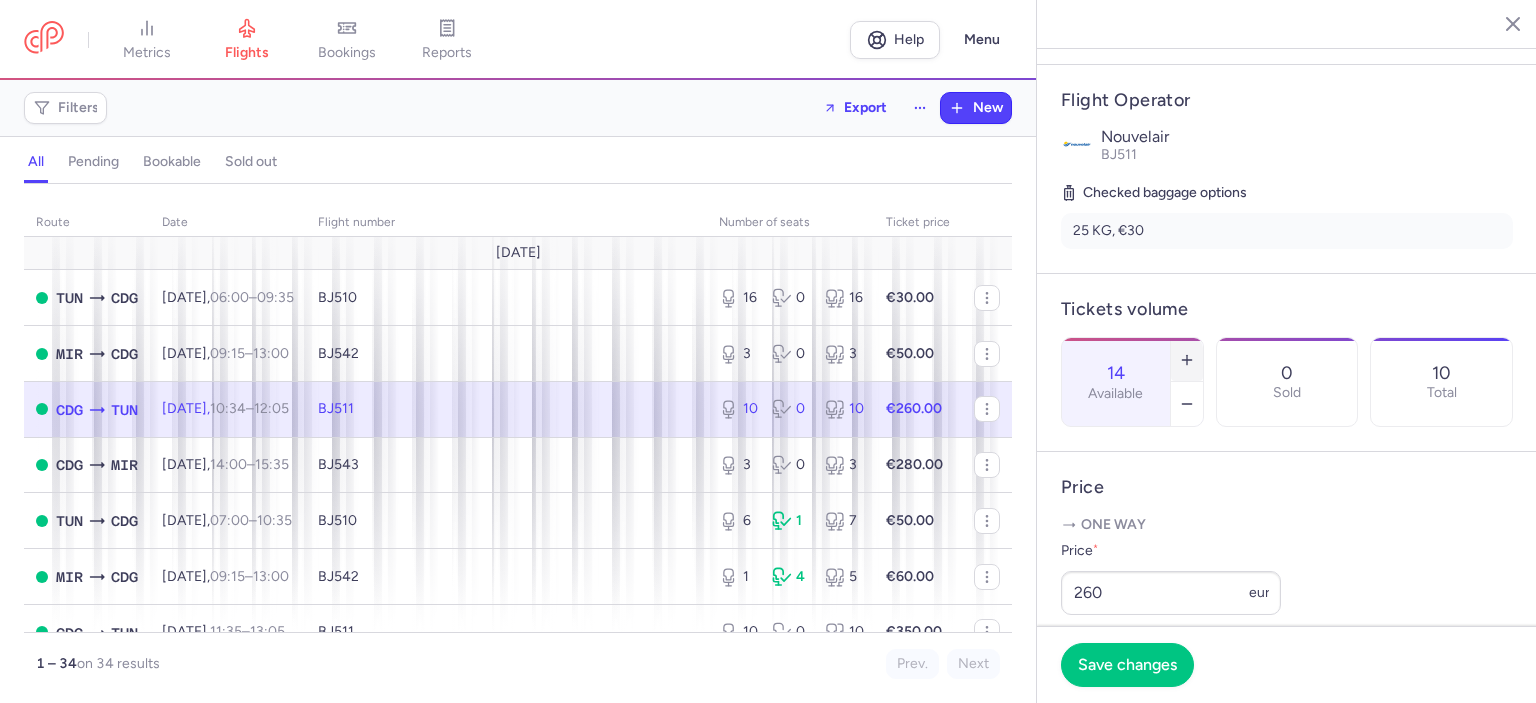 click 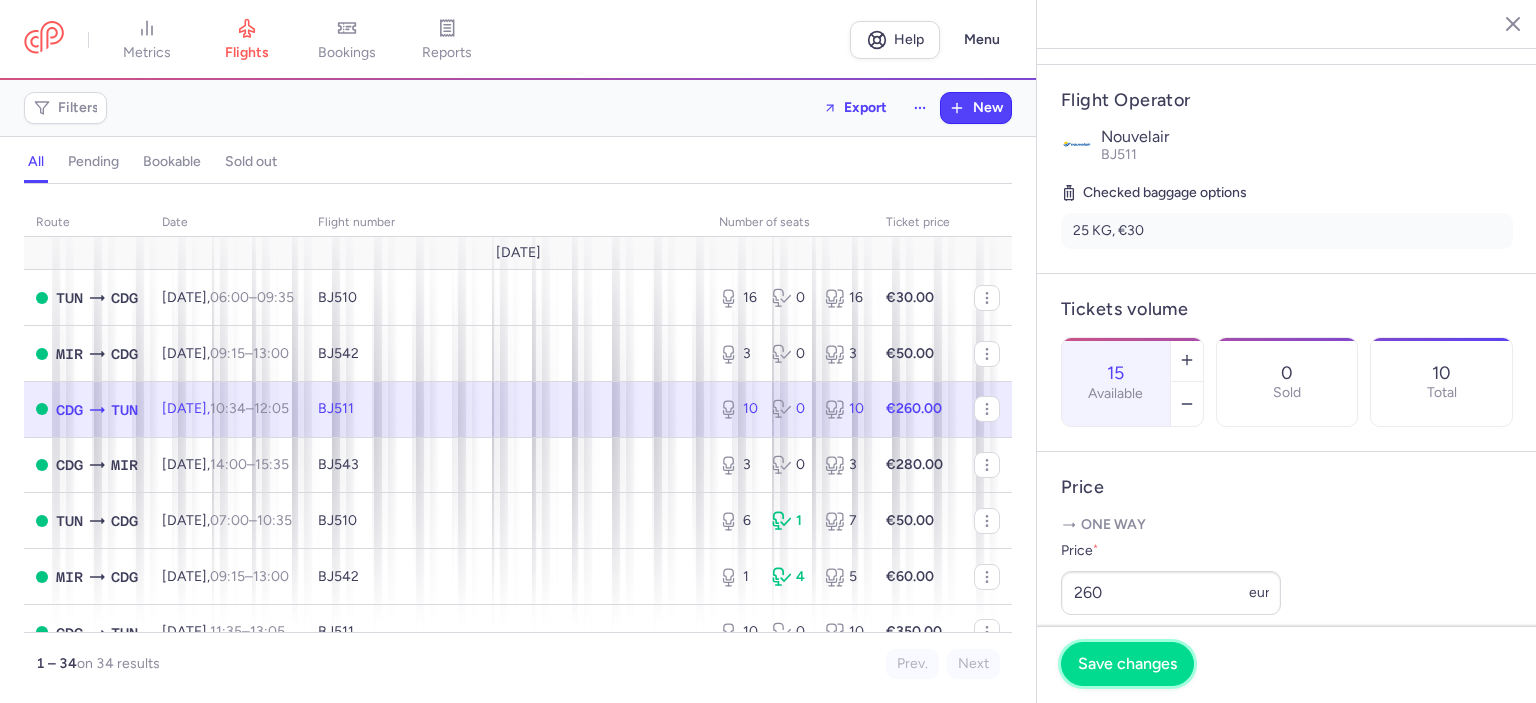 click on "Save changes" at bounding box center (1127, 664) 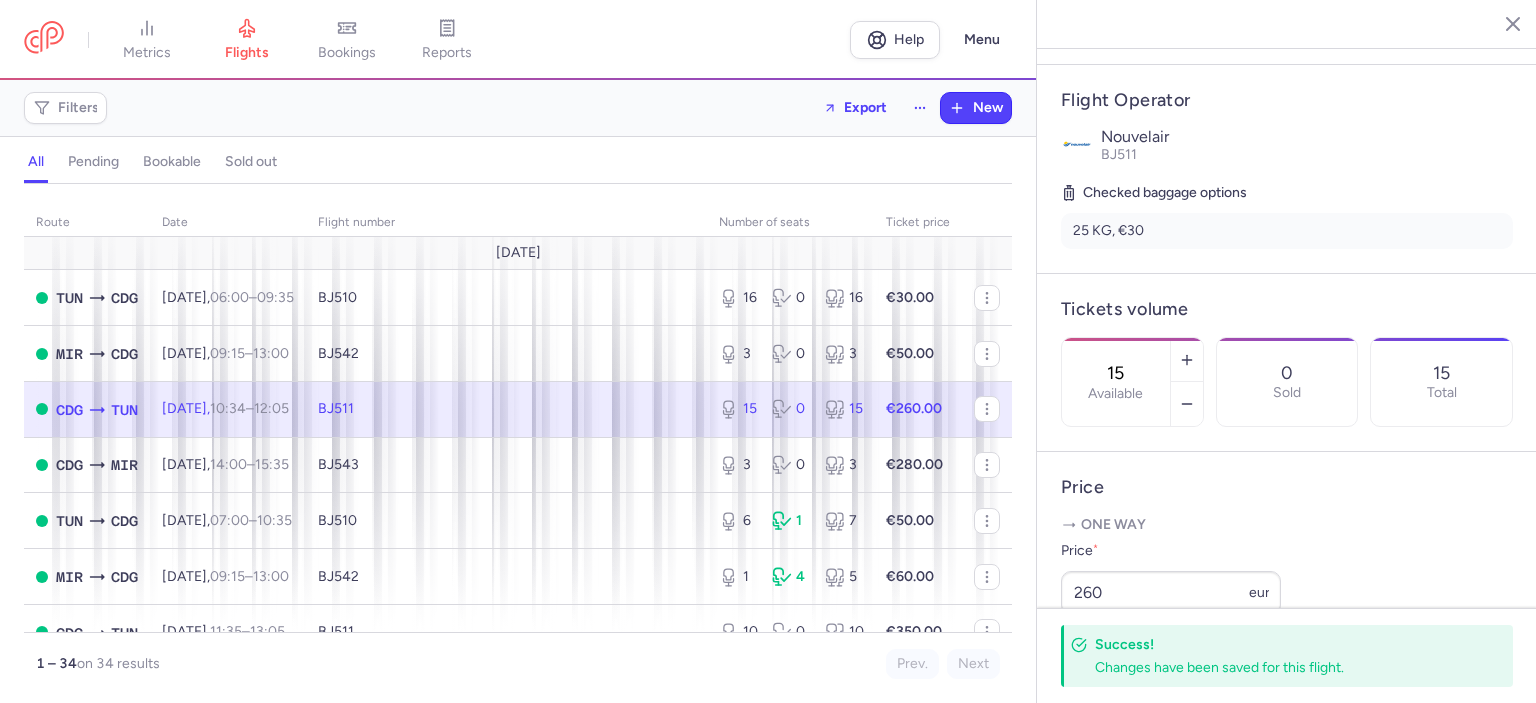 click on "BJ511" at bounding box center [506, 409] 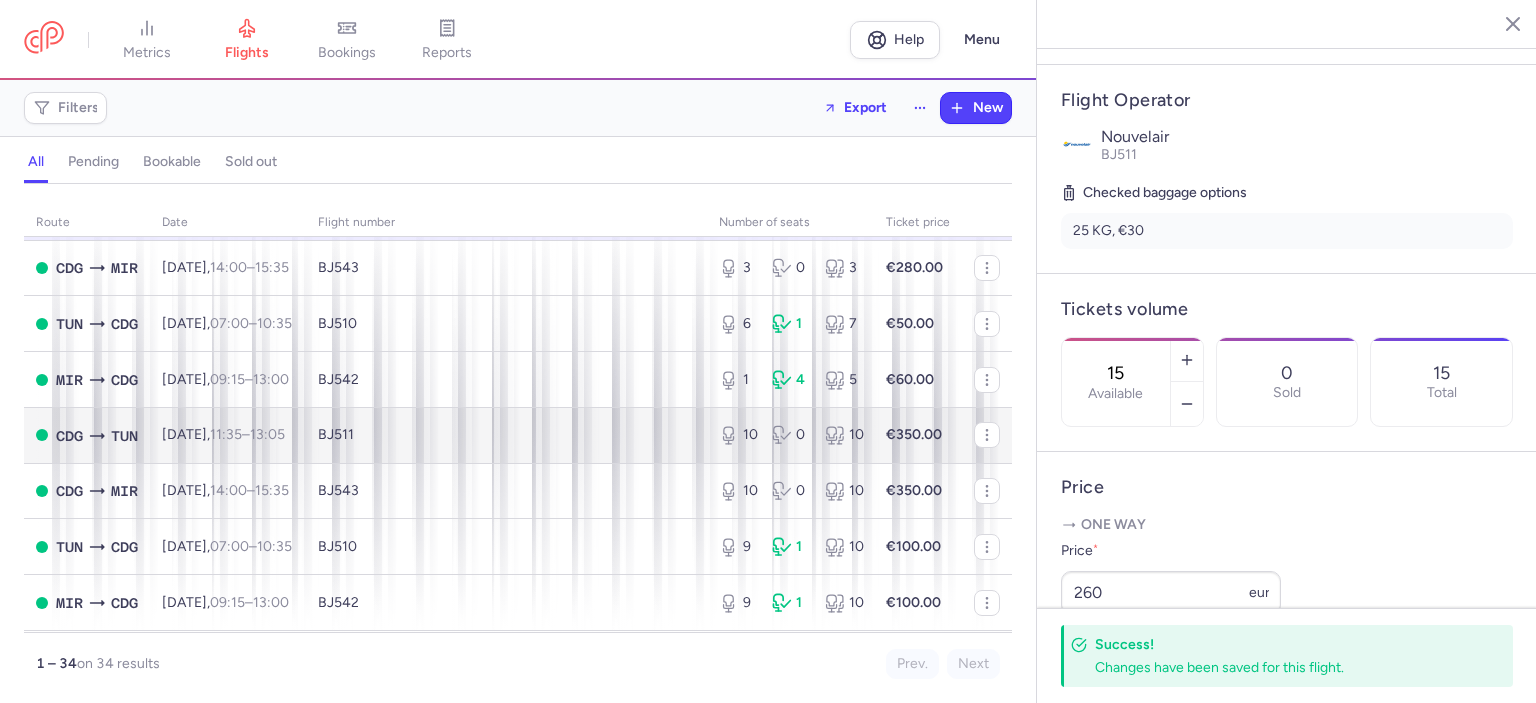 scroll, scrollTop: 200, scrollLeft: 0, axis: vertical 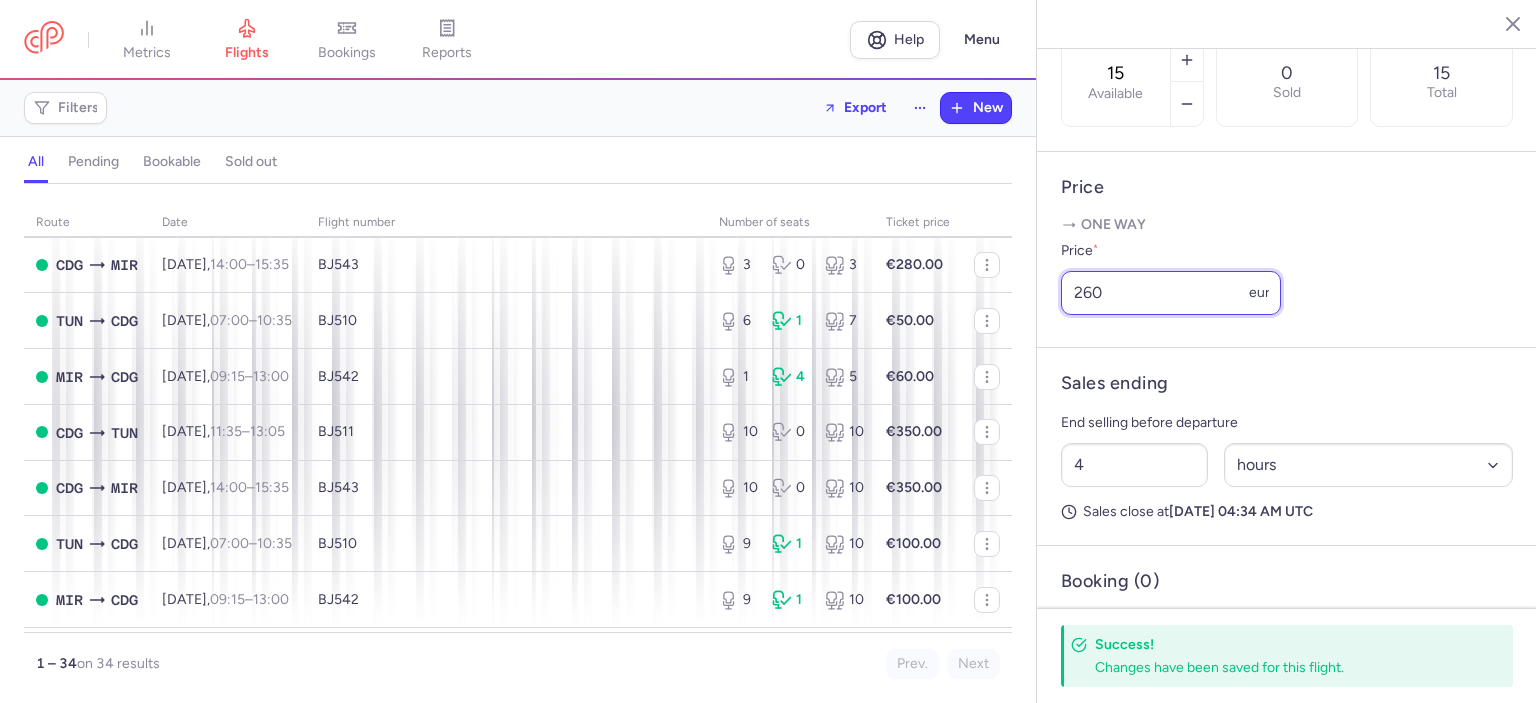 drag, startPoint x: 1117, startPoint y: 316, endPoint x: 1084, endPoint y: 317, distance: 33.01515 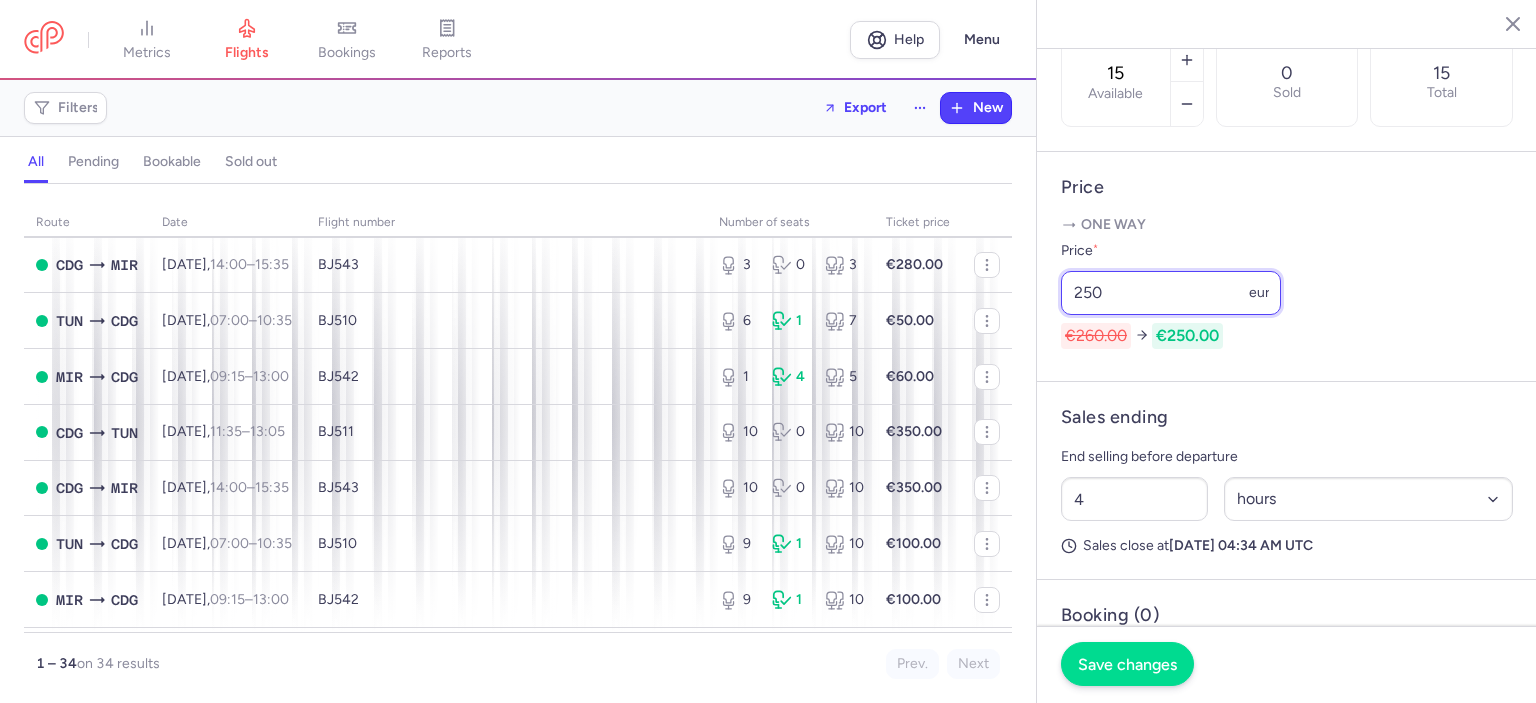 type on "250" 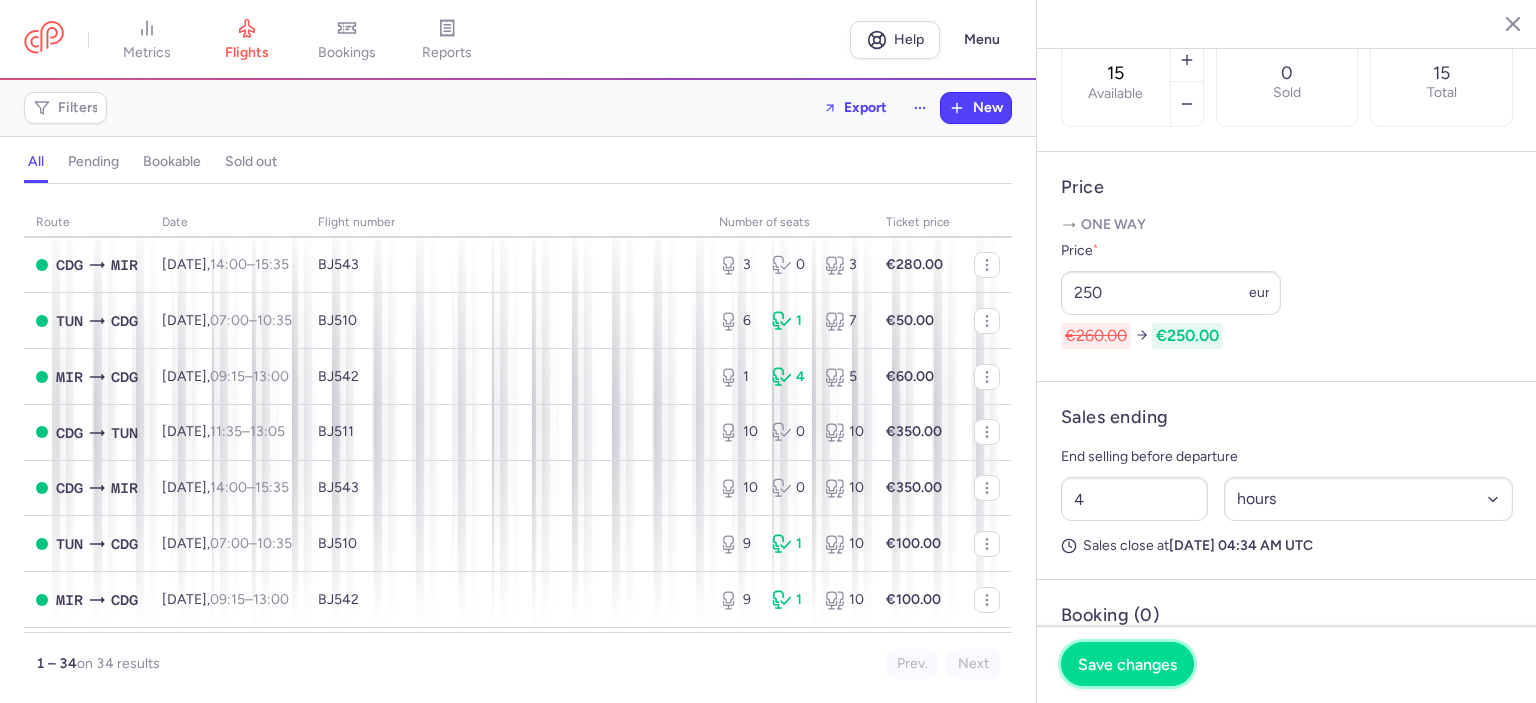 click on "Save changes" at bounding box center [1127, 664] 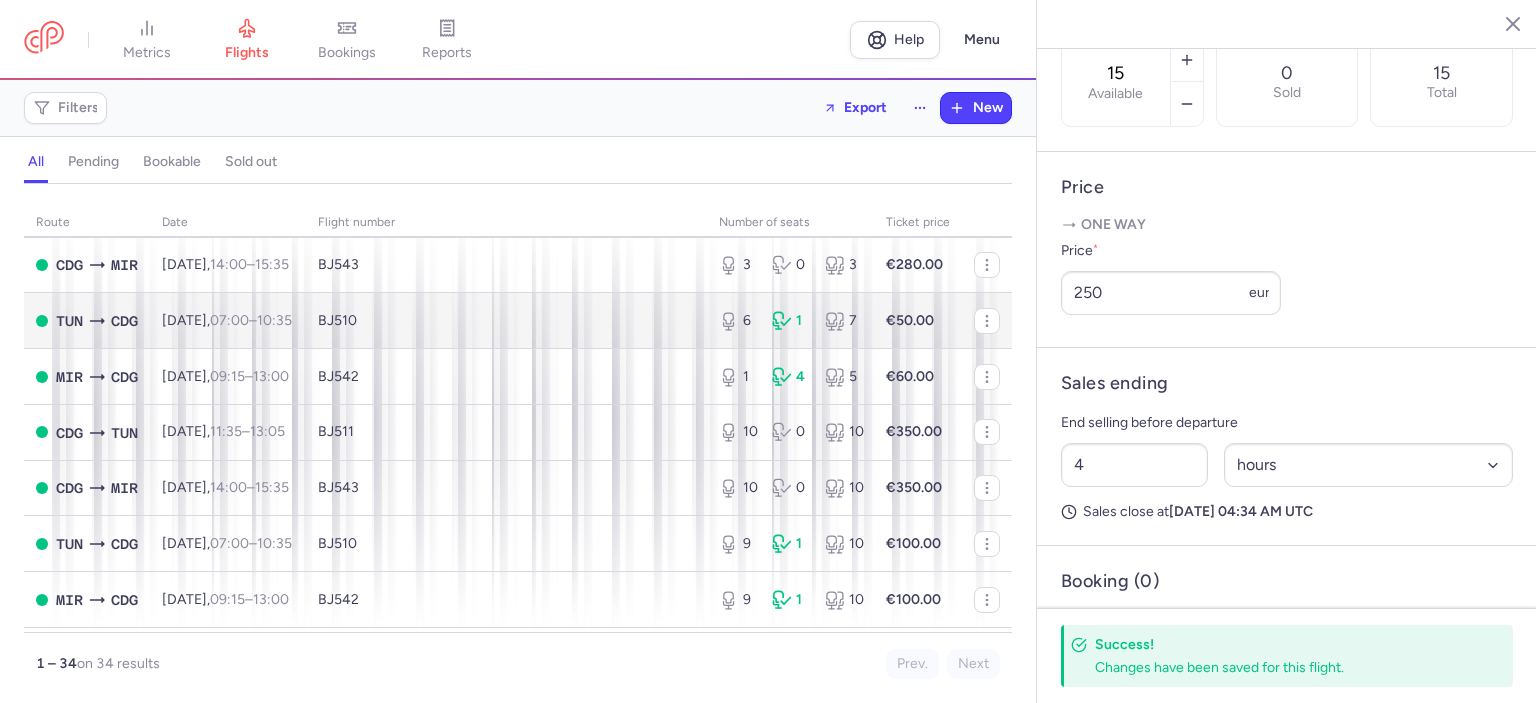 scroll, scrollTop: 100, scrollLeft: 0, axis: vertical 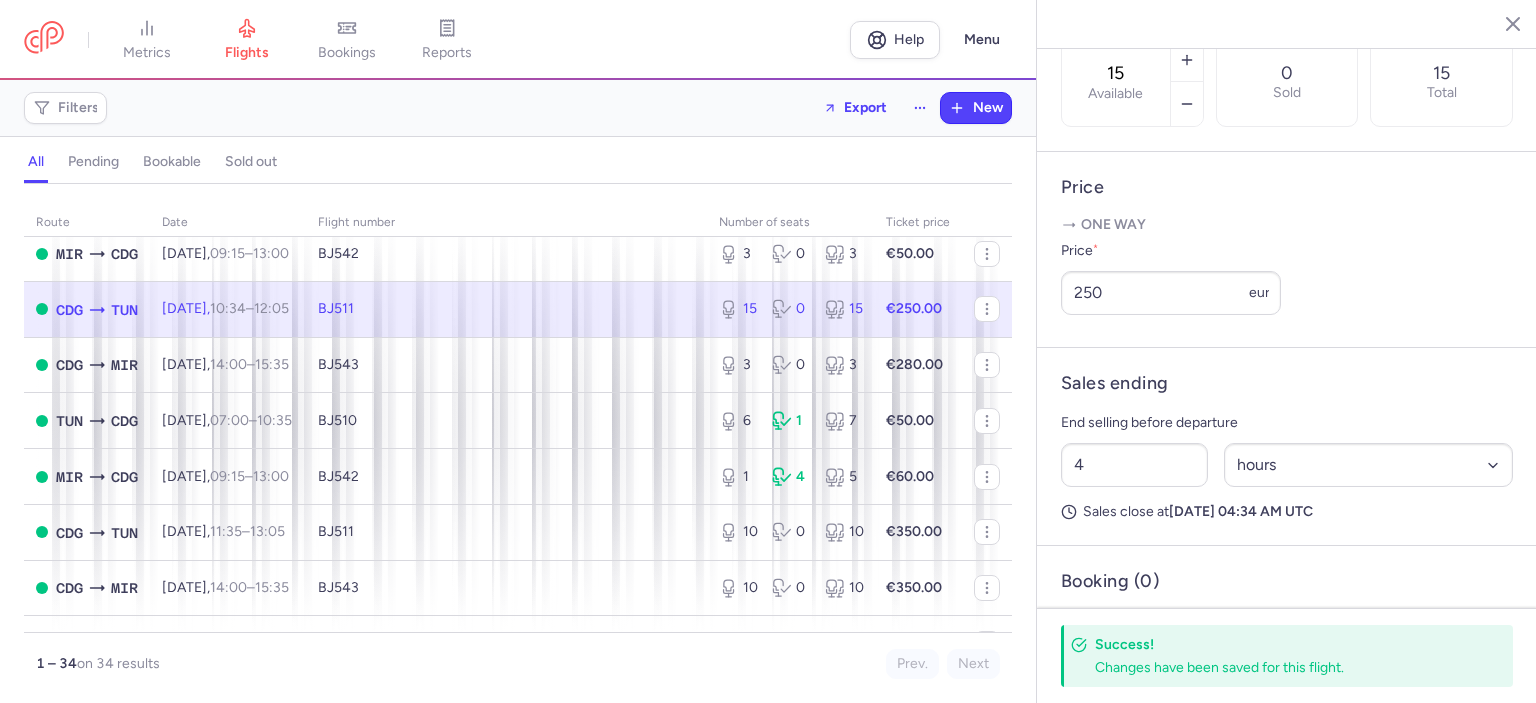 click on "One way" at bounding box center [1287, 225] 